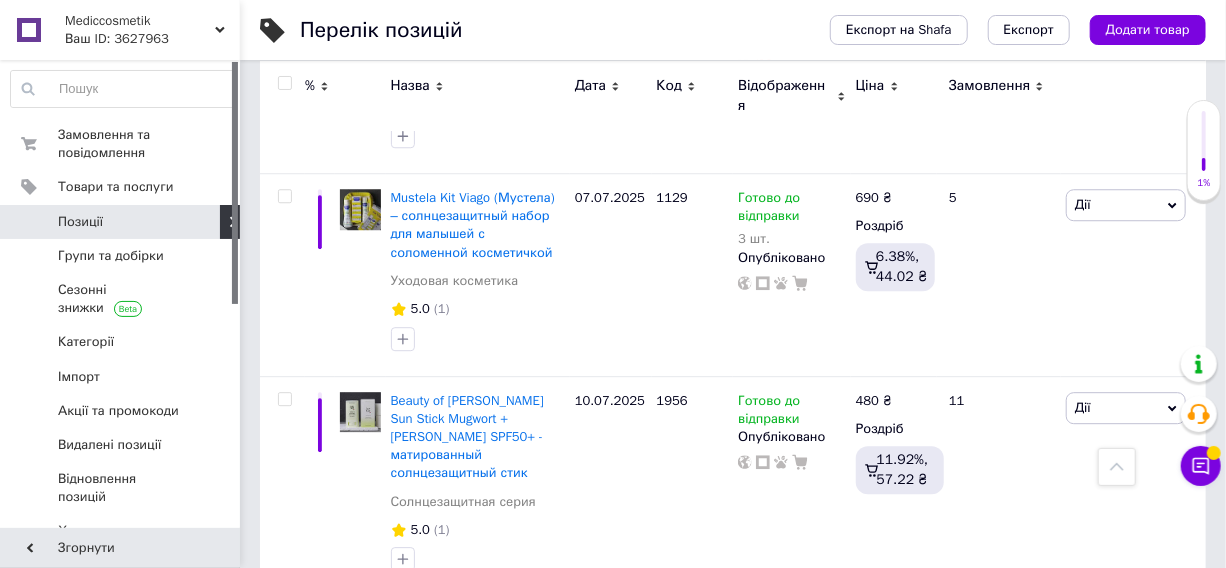 click 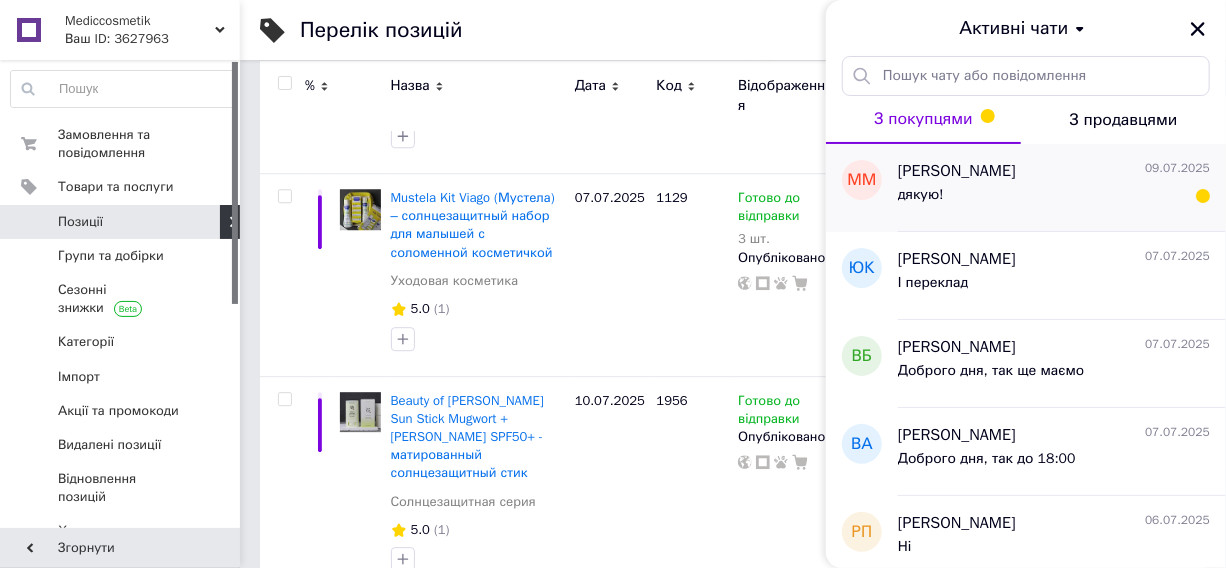click on "дякую!" at bounding box center (1054, 199) 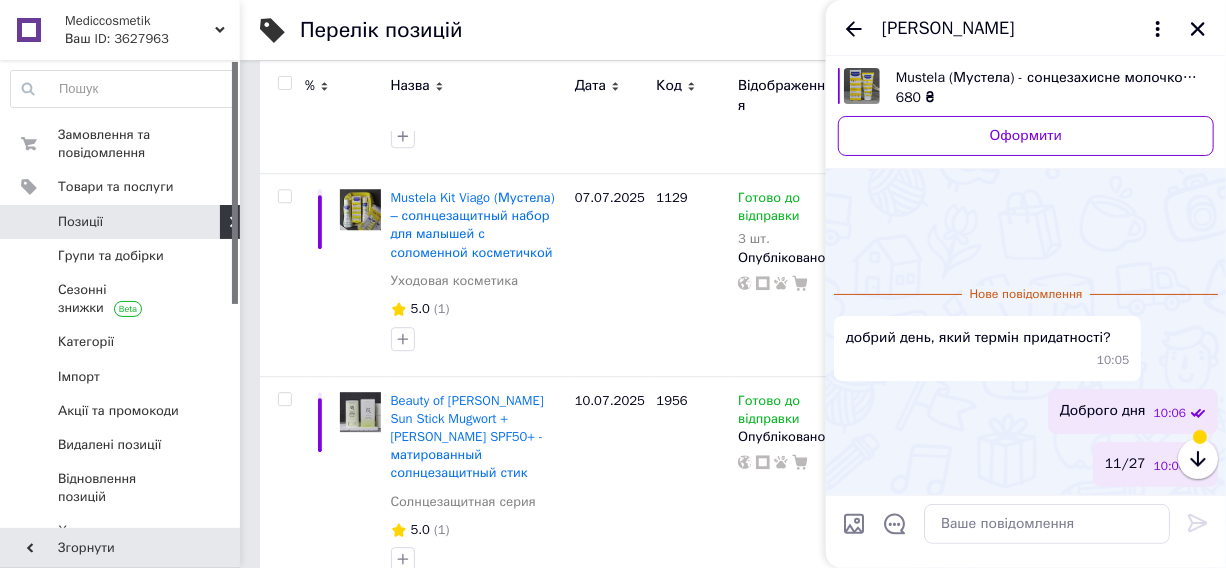 scroll, scrollTop: 114, scrollLeft: 0, axis: vertical 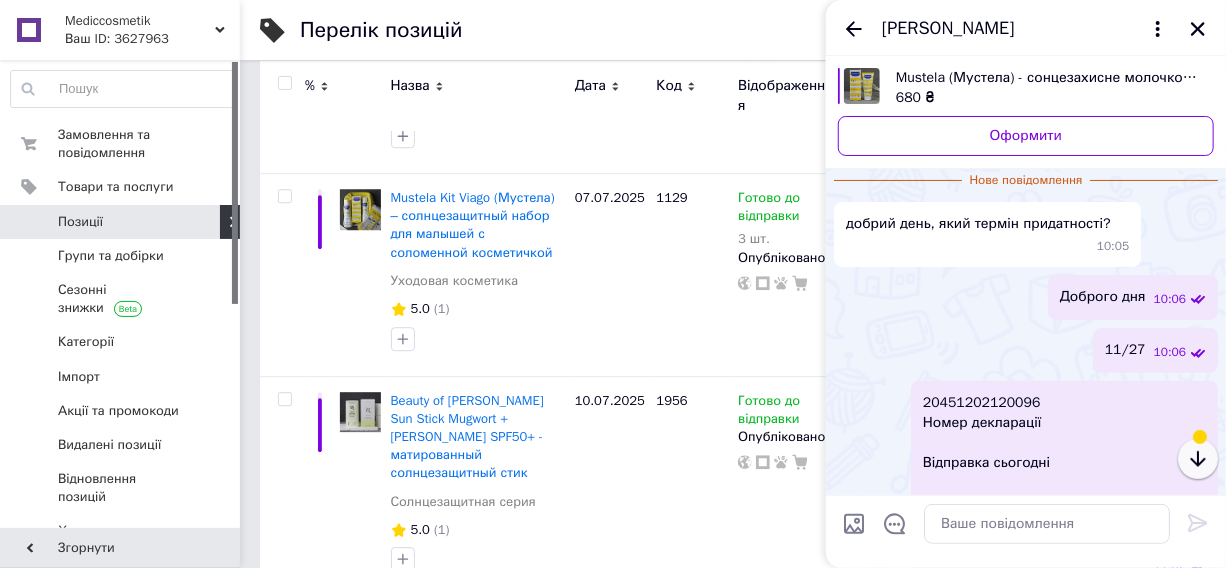 click 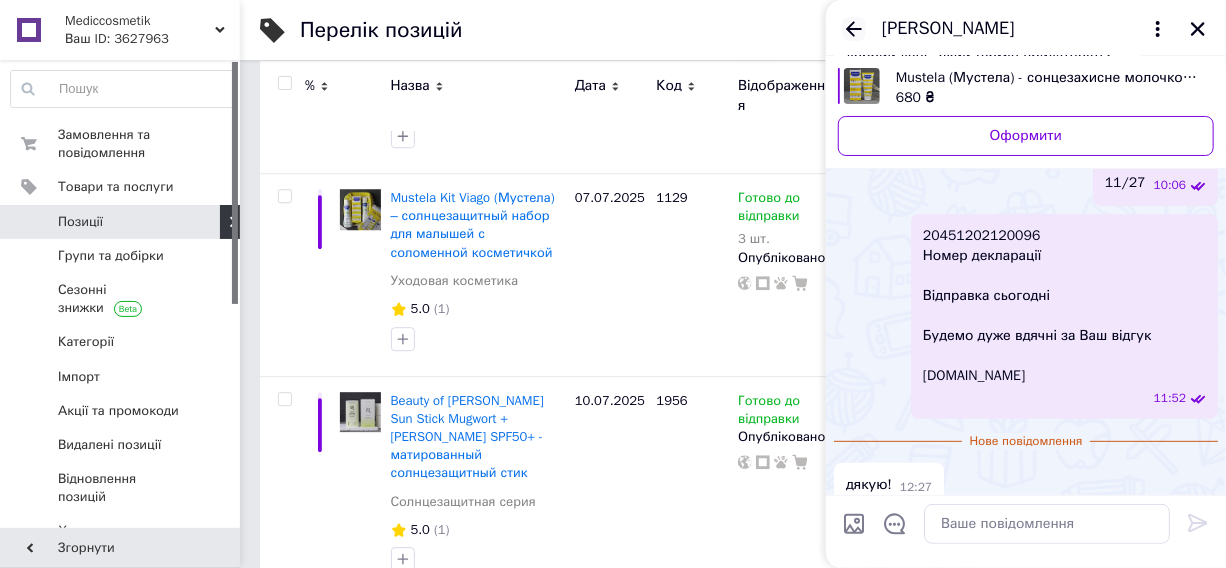 click 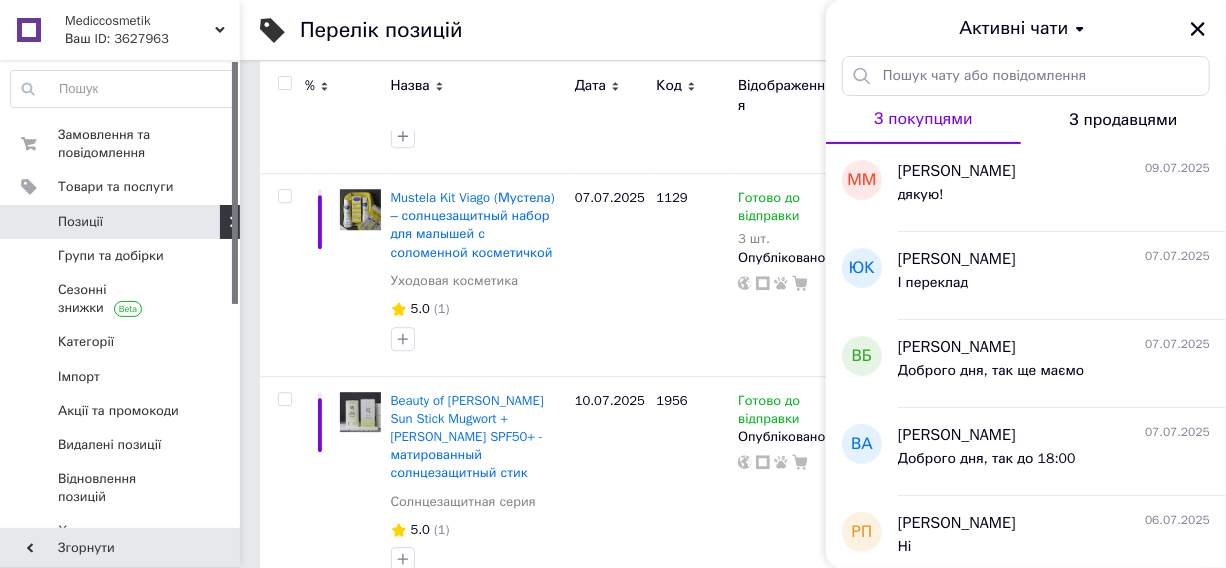 drag, startPoint x: 1202, startPoint y: 30, endPoint x: 978, endPoint y: 1, distance: 225.86943 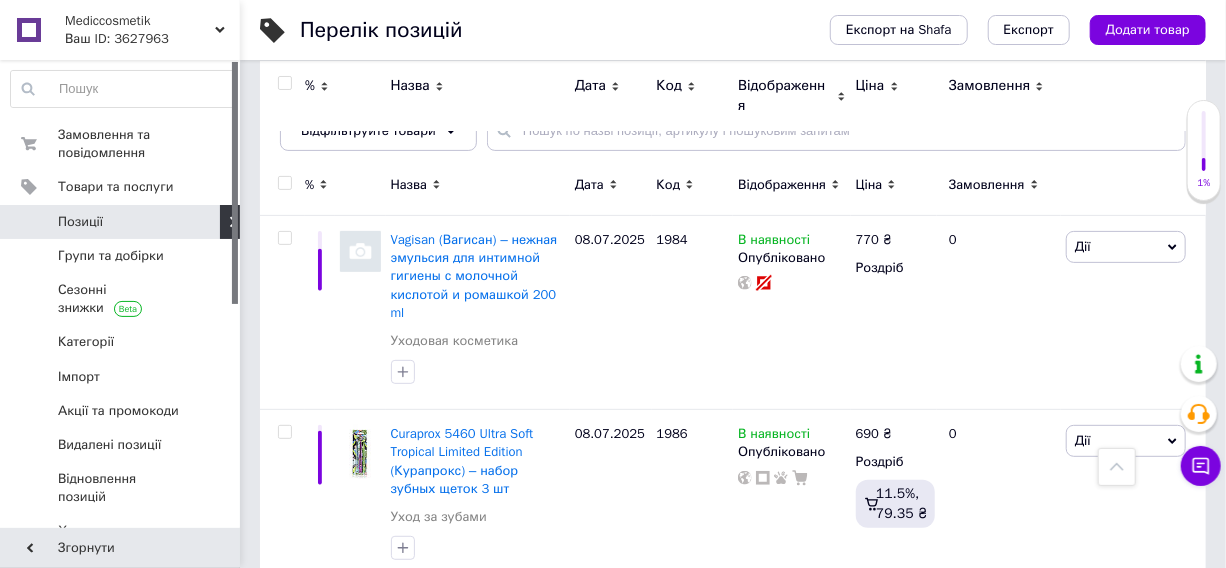 scroll, scrollTop: 165, scrollLeft: 0, axis: vertical 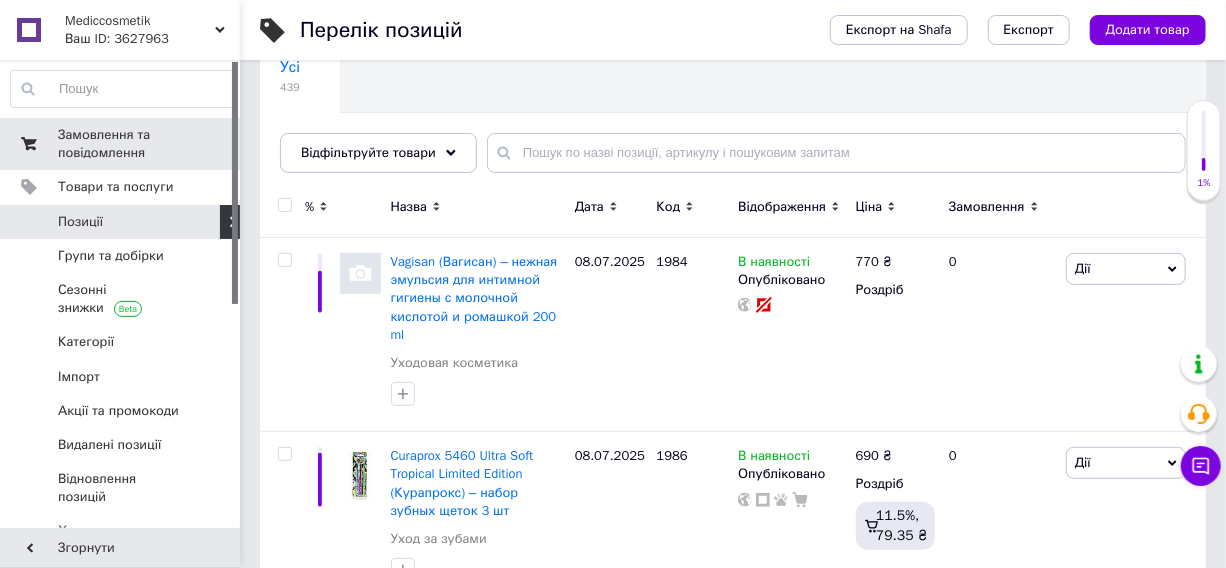 click on "Замовлення та повідомлення" at bounding box center [121, 144] 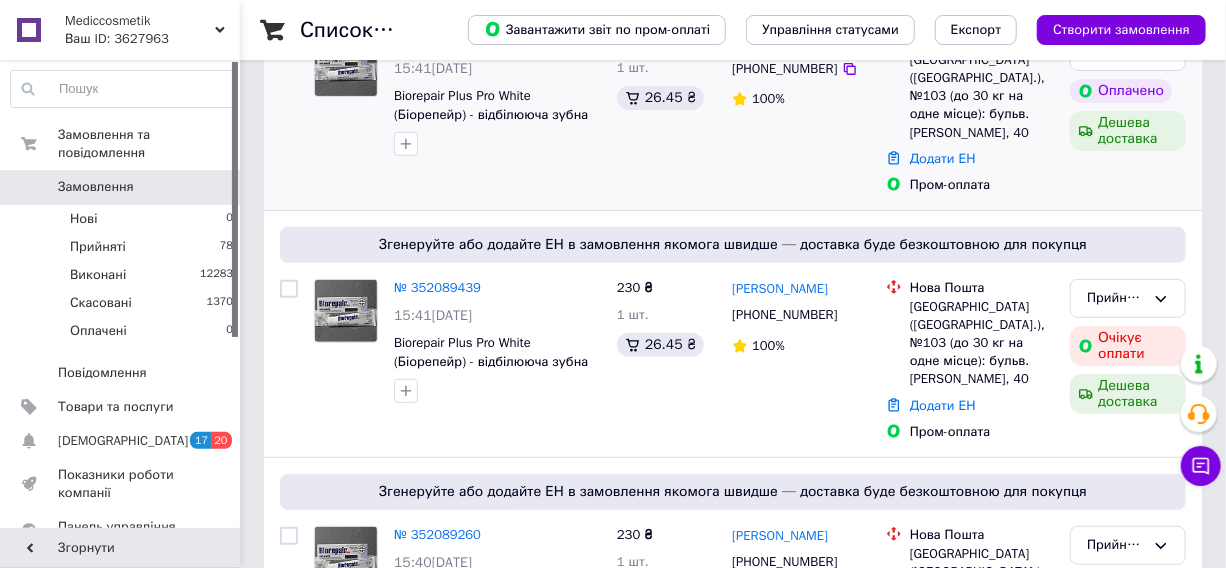 scroll, scrollTop: 272, scrollLeft: 0, axis: vertical 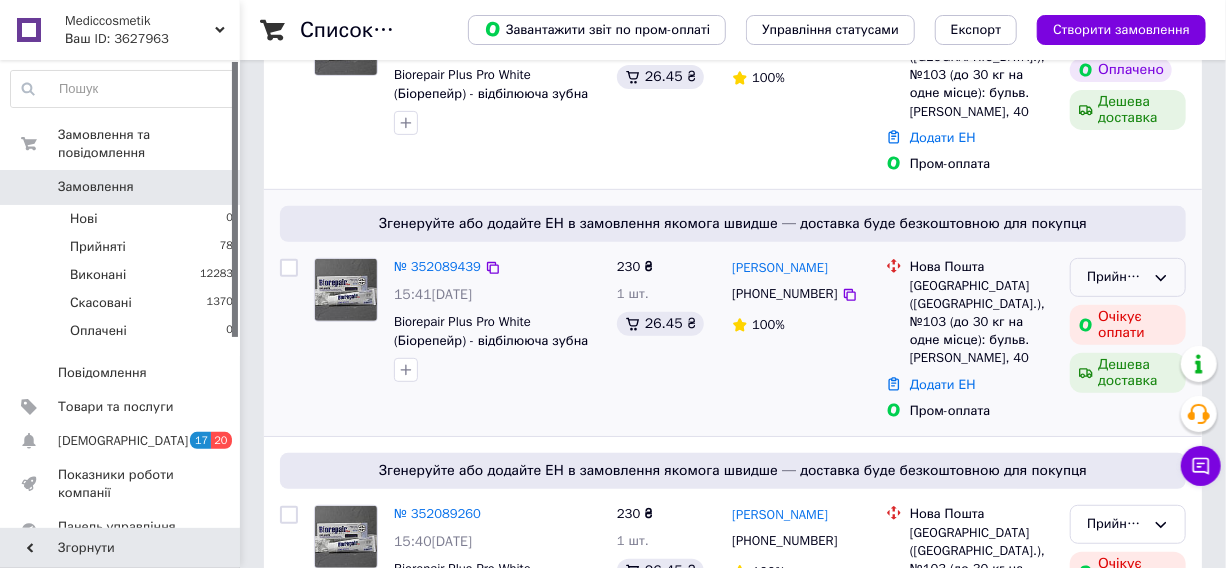 click on "Прийнято" at bounding box center [1116, 277] 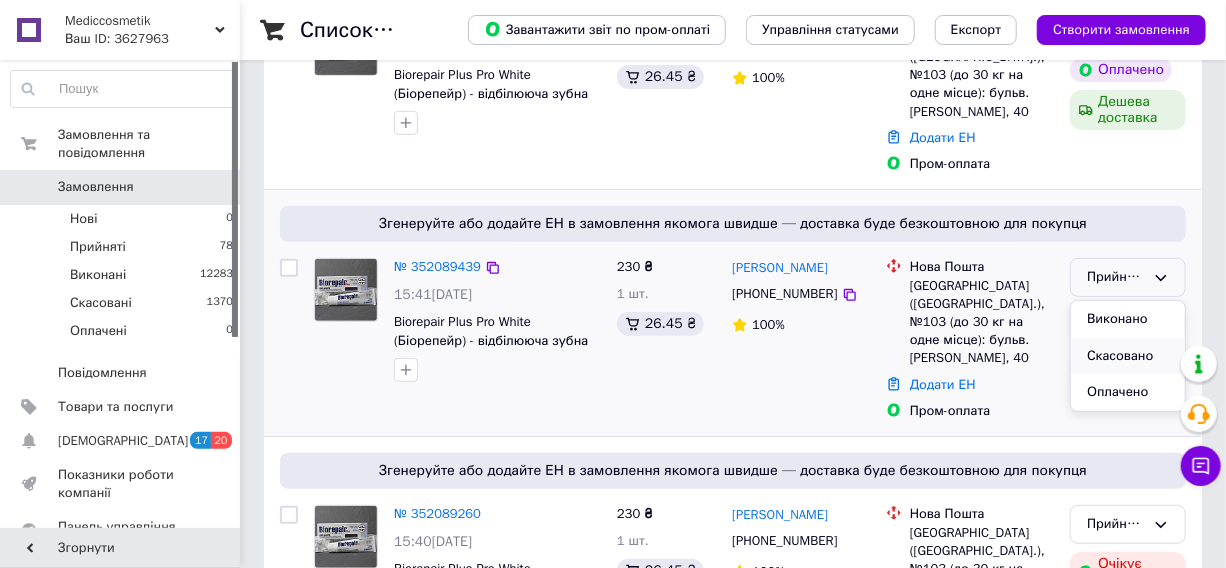 click on "Скасовано" at bounding box center (1128, 356) 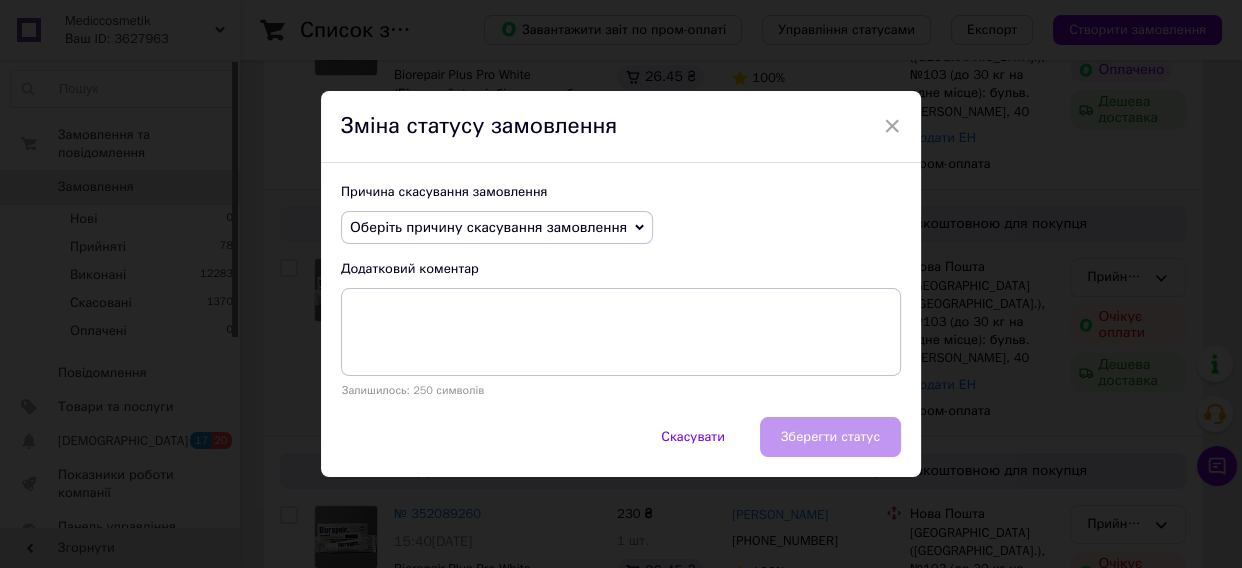 click on "Оберіть причину скасування замовлення" at bounding box center [497, 228] 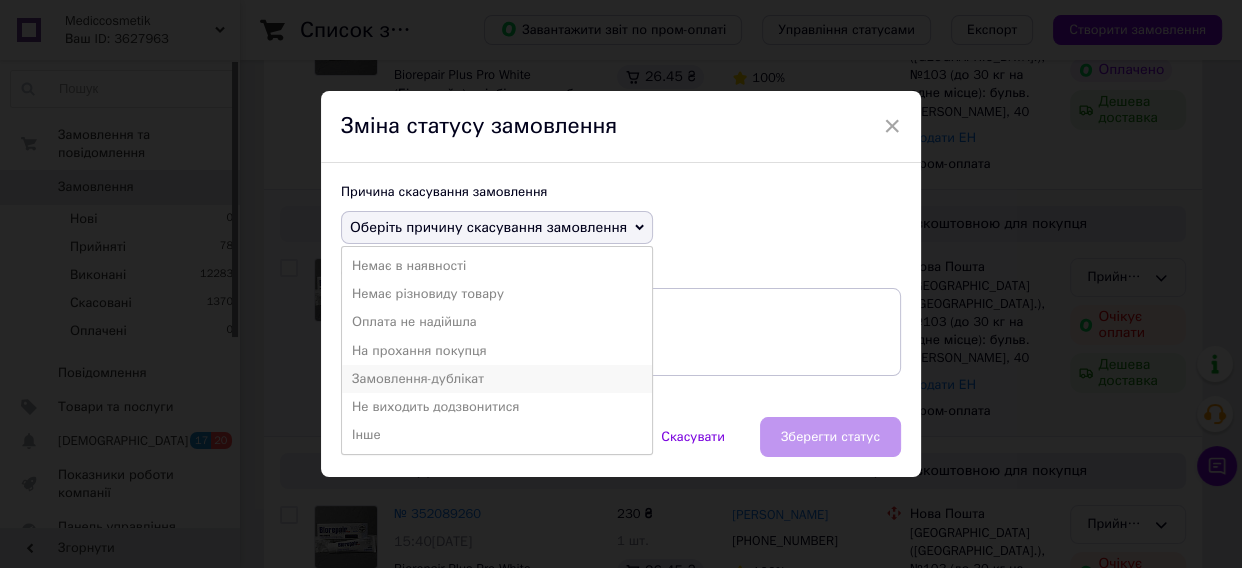 click on "Замовлення-дублікат" at bounding box center (497, 379) 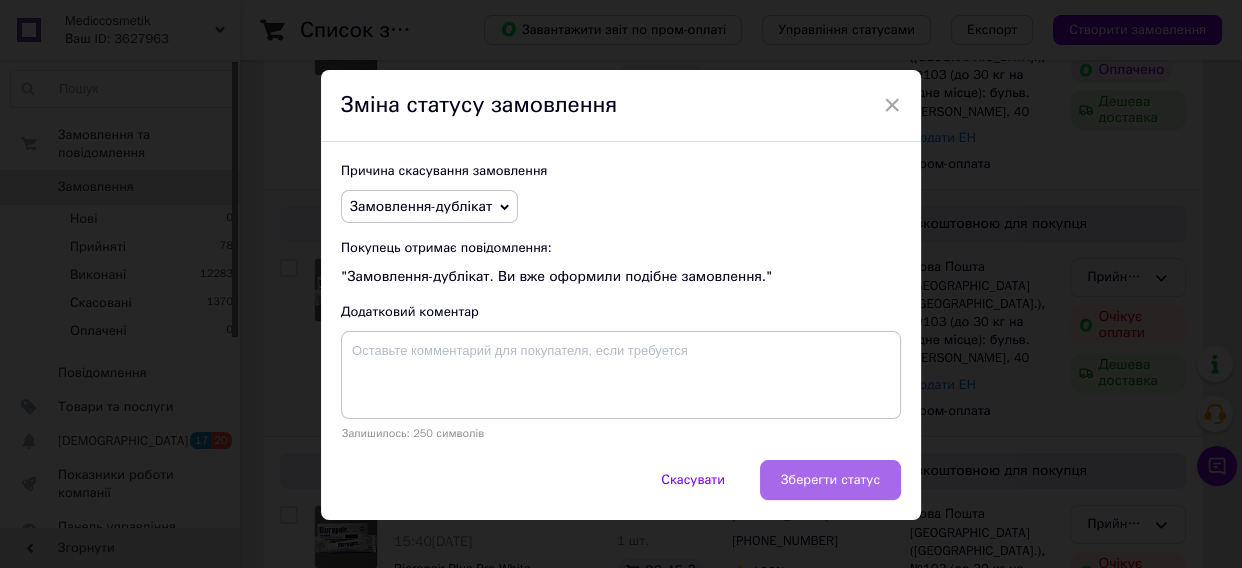 click on "Зберегти статус" at bounding box center (830, 480) 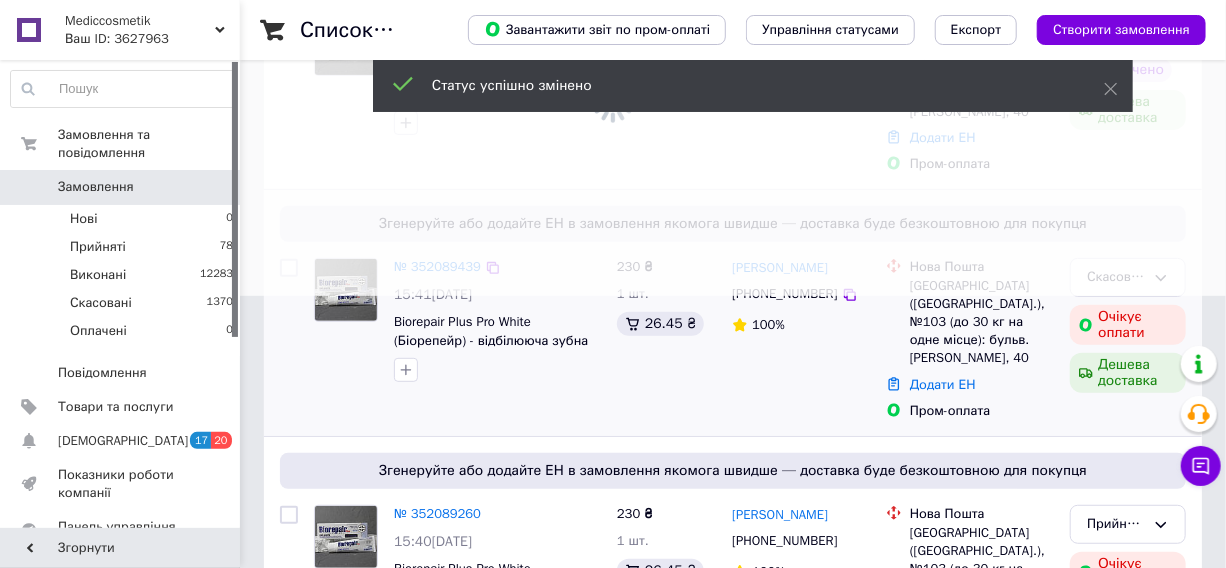 scroll, scrollTop: 363, scrollLeft: 0, axis: vertical 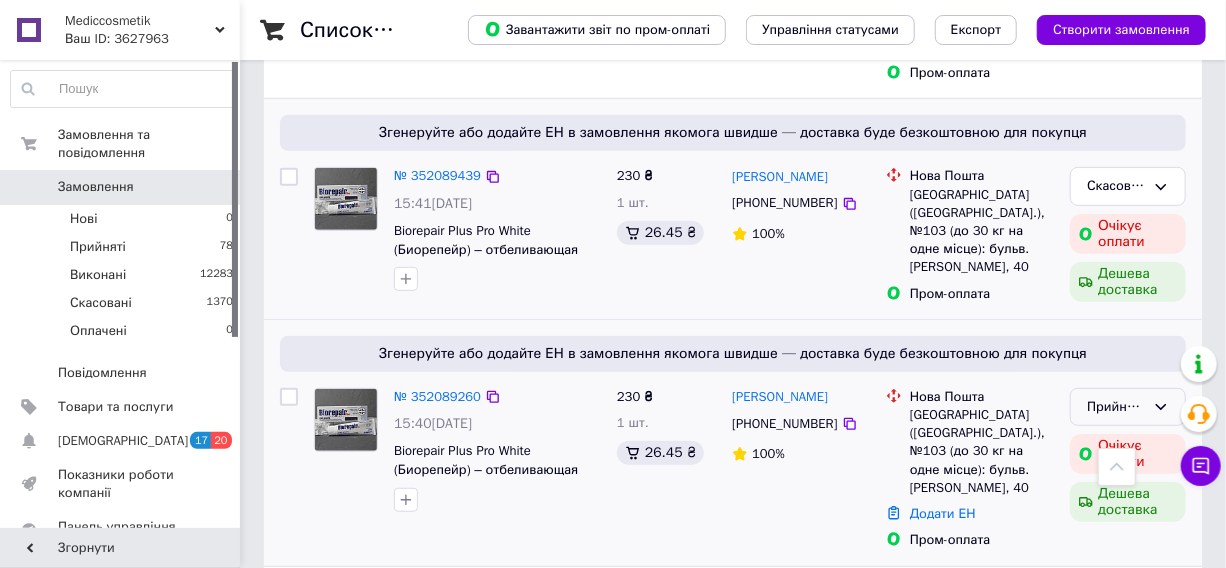click on "Прийнято" at bounding box center (1116, 407) 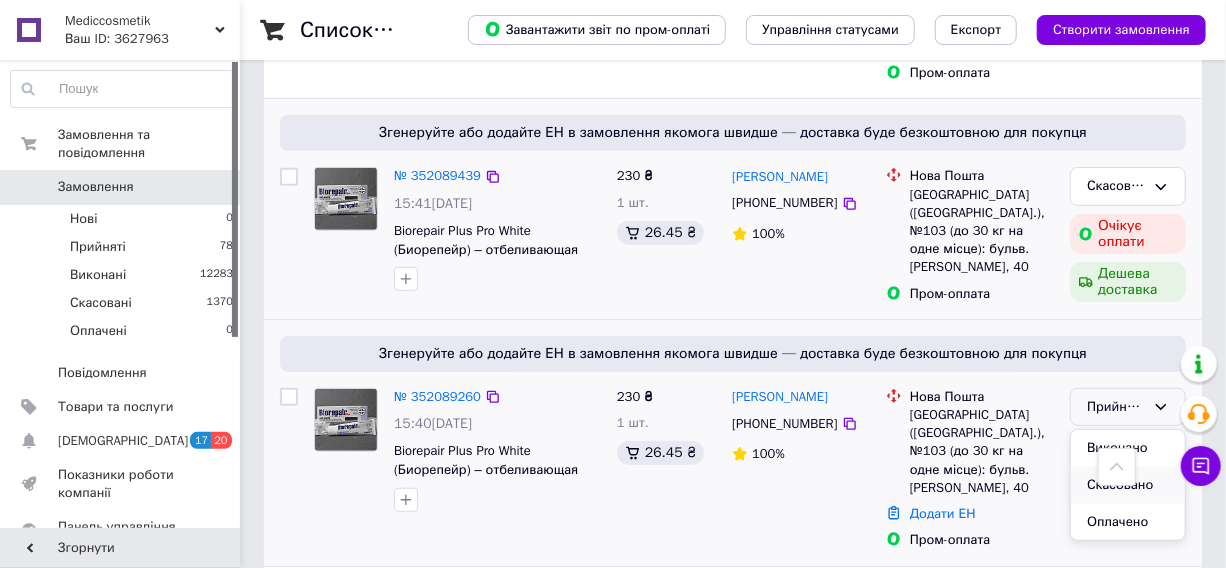 click on "Скасовано" at bounding box center (1128, 485) 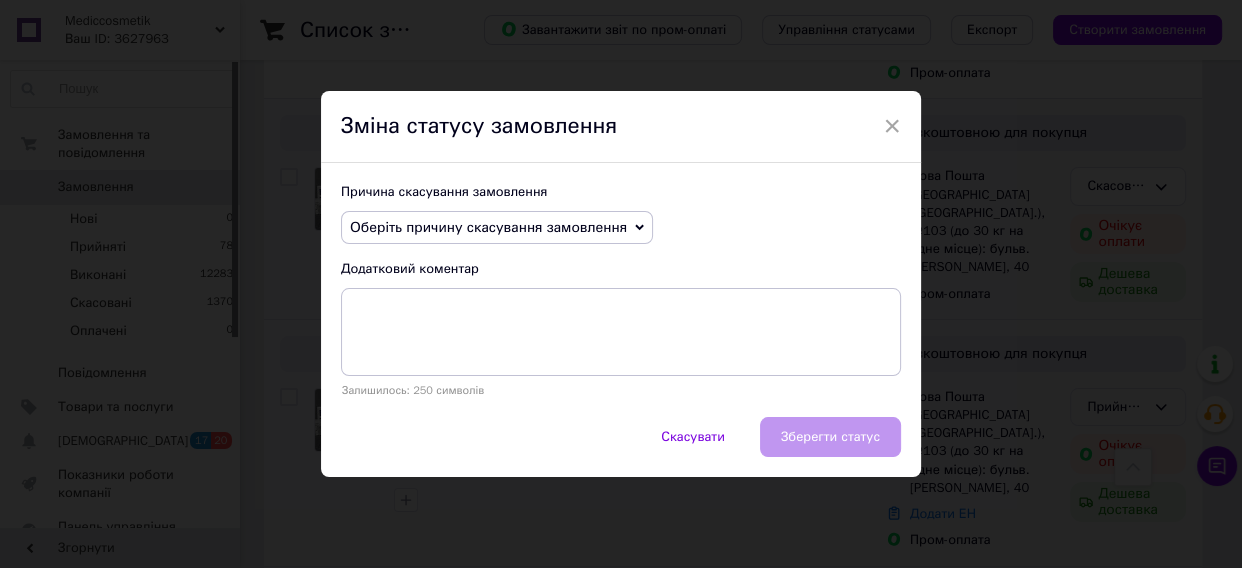 click on "Оберіть причину скасування замовлення" at bounding box center (497, 228) 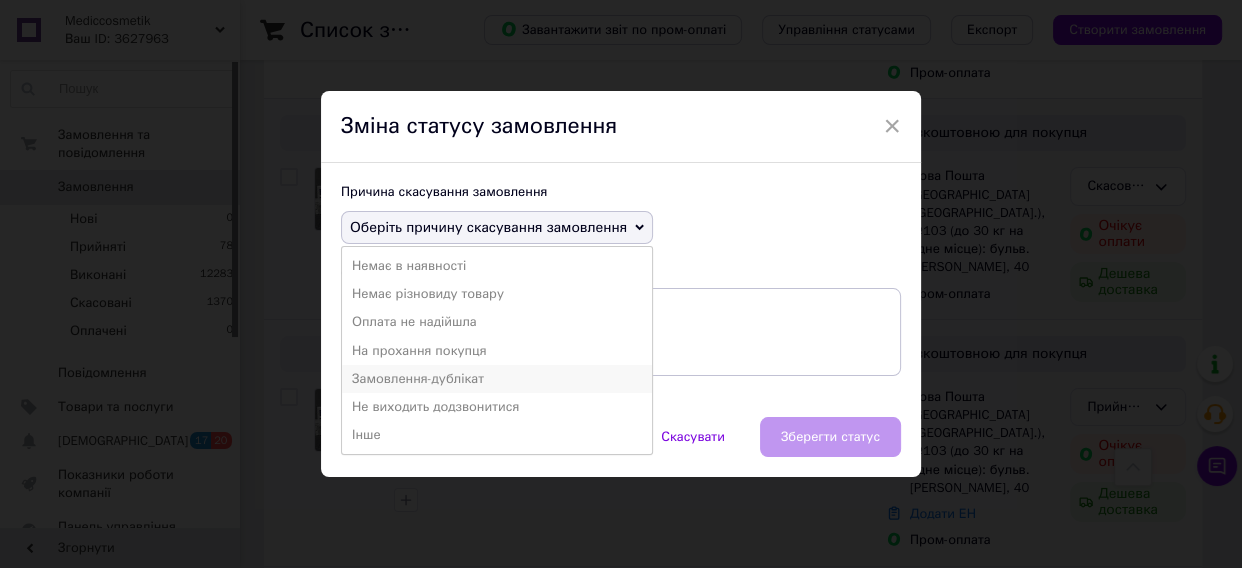 click on "Замовлення-дублікат" at bounding box center (497, 379) 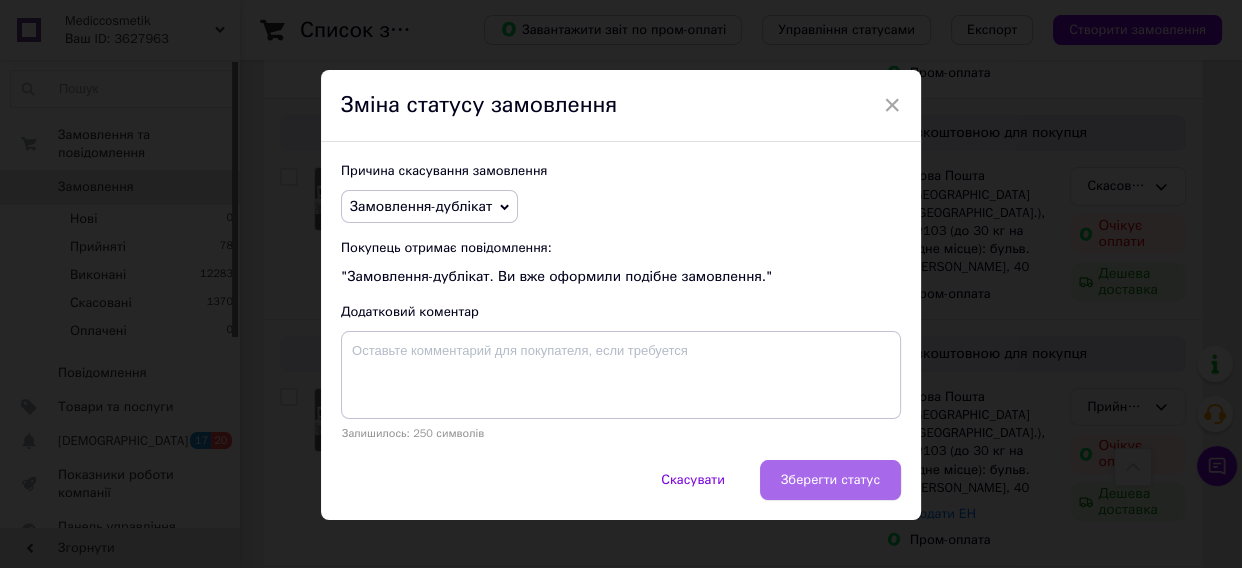 click on "Зберегти статус" at bounding box center (830, 480) 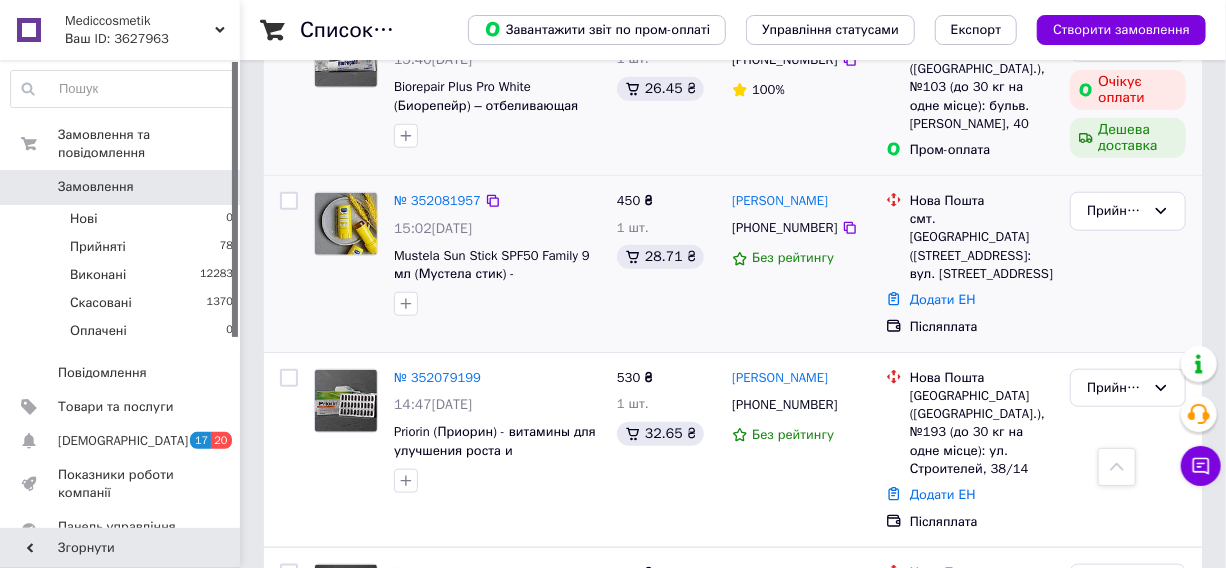 scroll, scrollTop: 818, scrollLeft: 0, axis: vertical 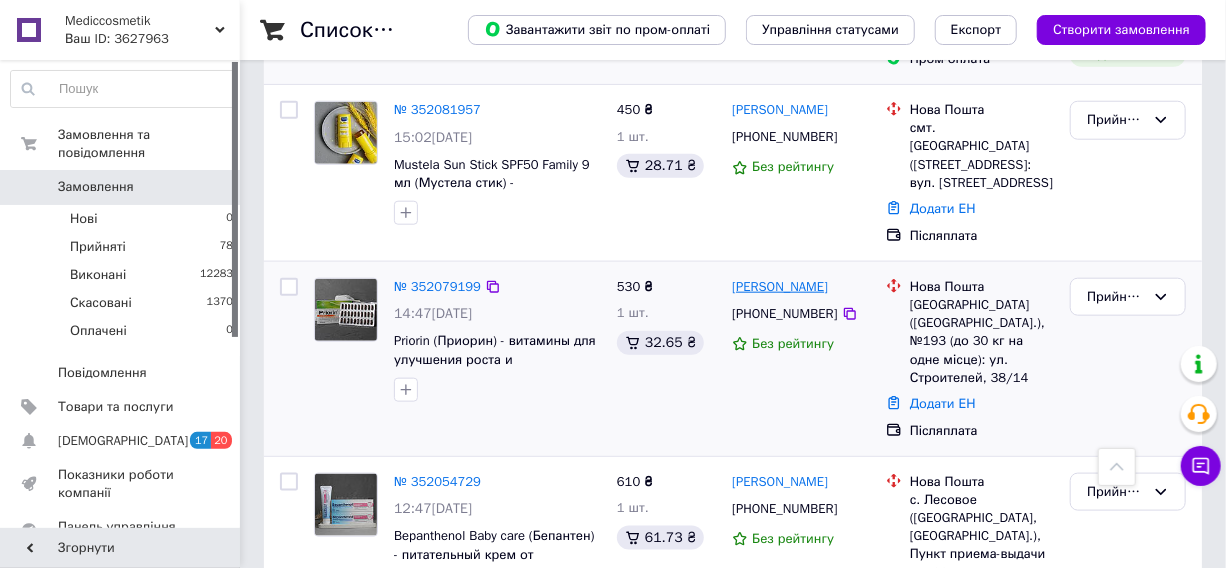 click on "Юлия Петренко" at bounding box center [780, 287] 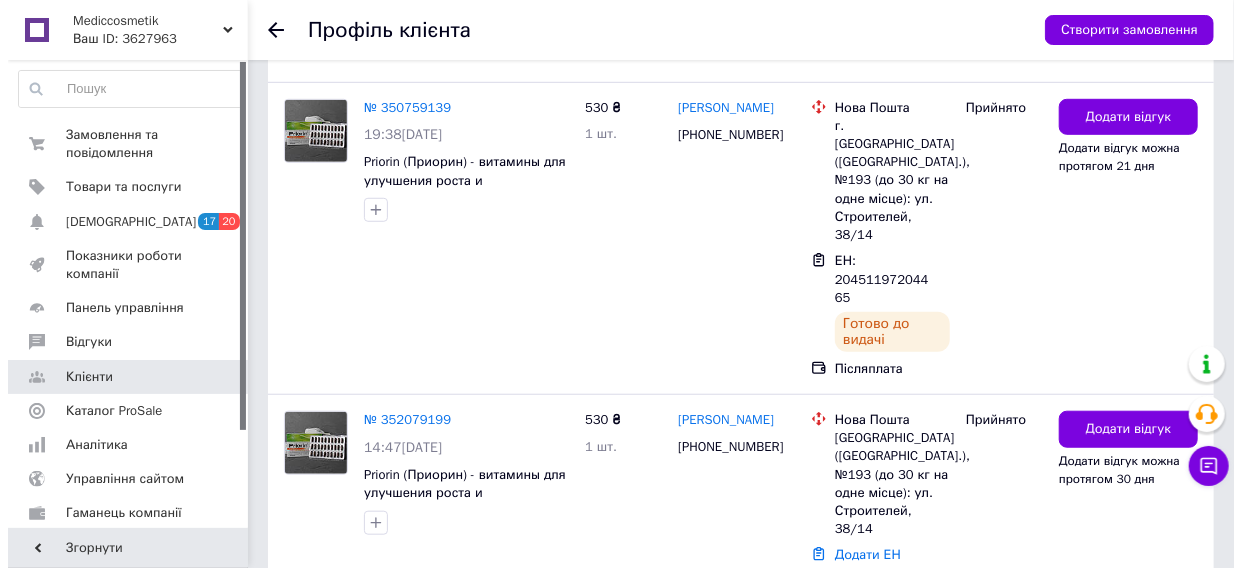scroll, scrollTop: 613, scrollLeft: 0, axis: vertical 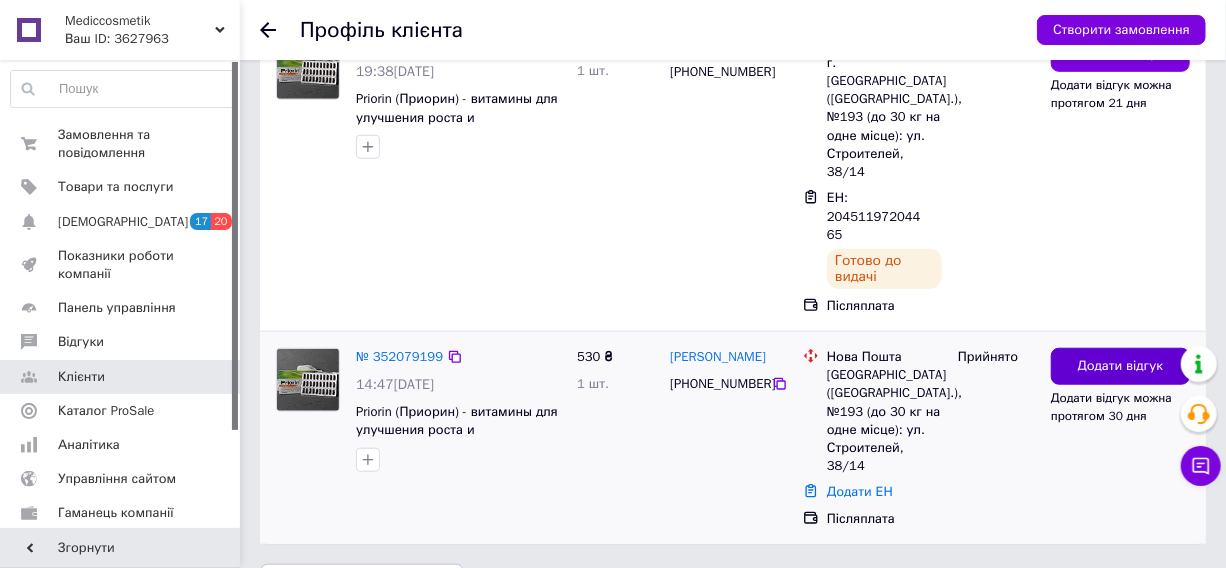 click on "Додати відгук" at bounding box center [1121, 366] 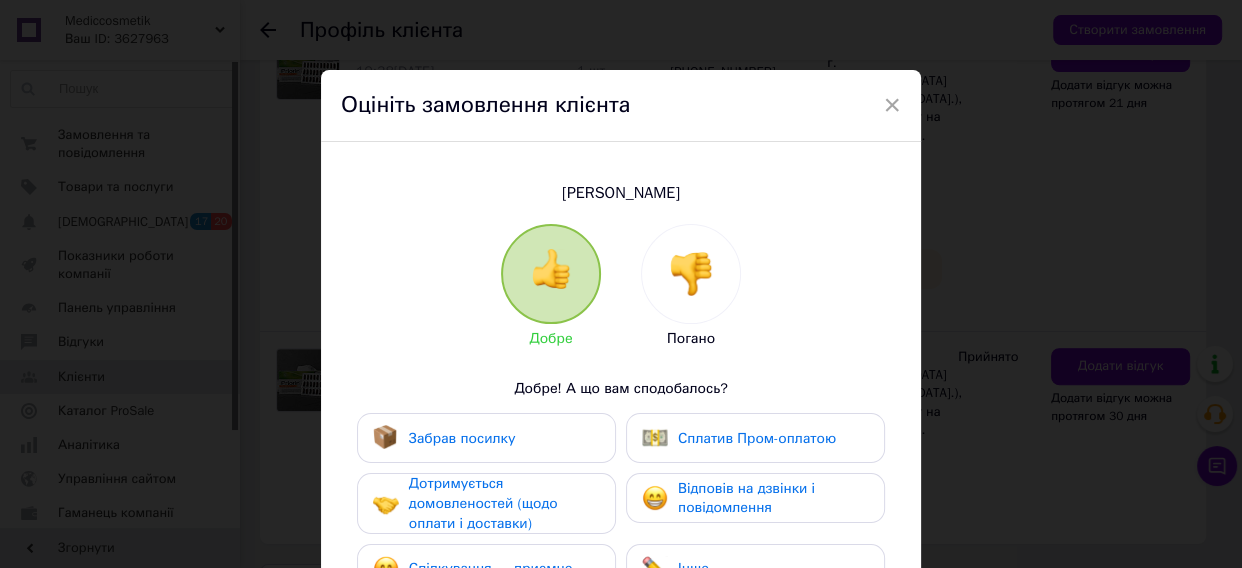 click at bounding box center (691, 274) 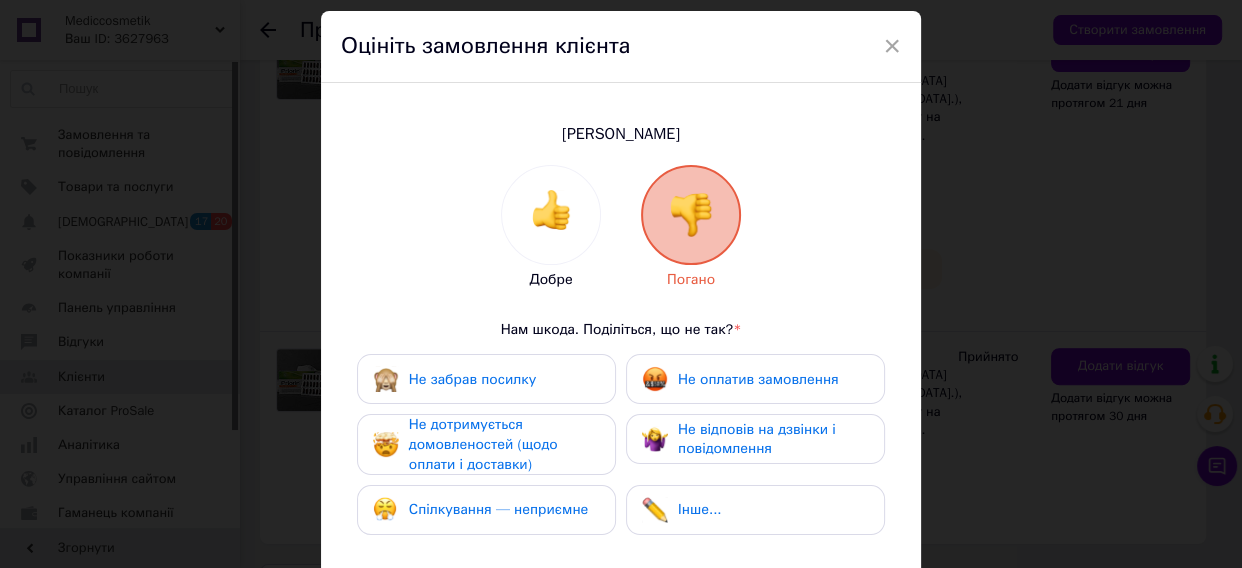 scroll, scrollTop: 90, scrollLeft: 0, axis: vertical 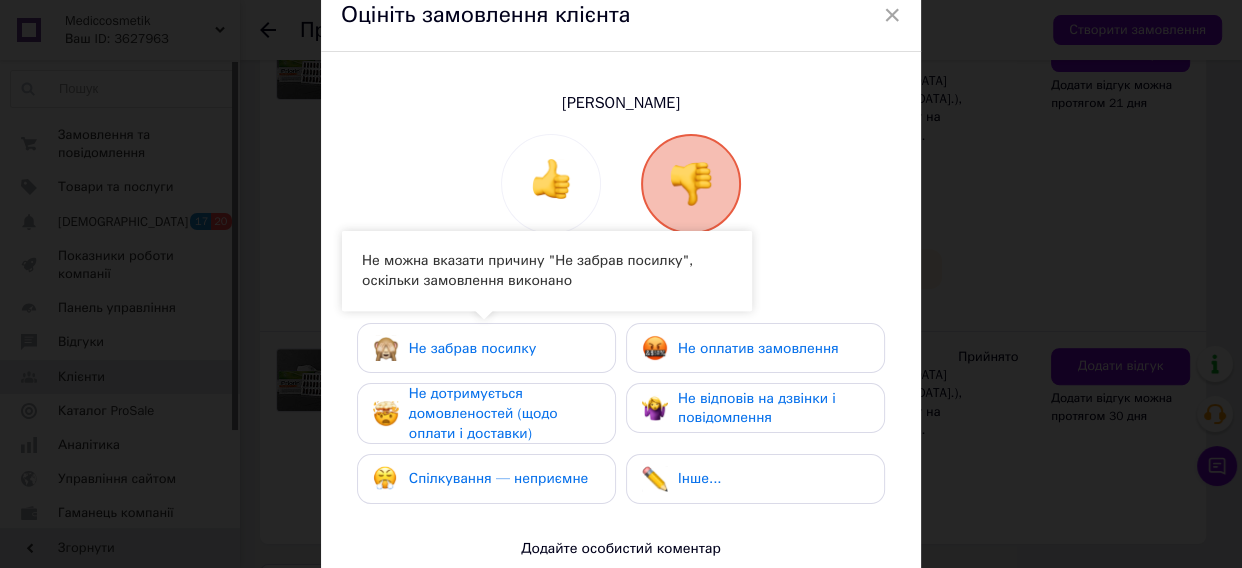drag, startPoint x: 468, startPoint y: 401, endPoint x: 468, endPoint y: 484, distance: 83 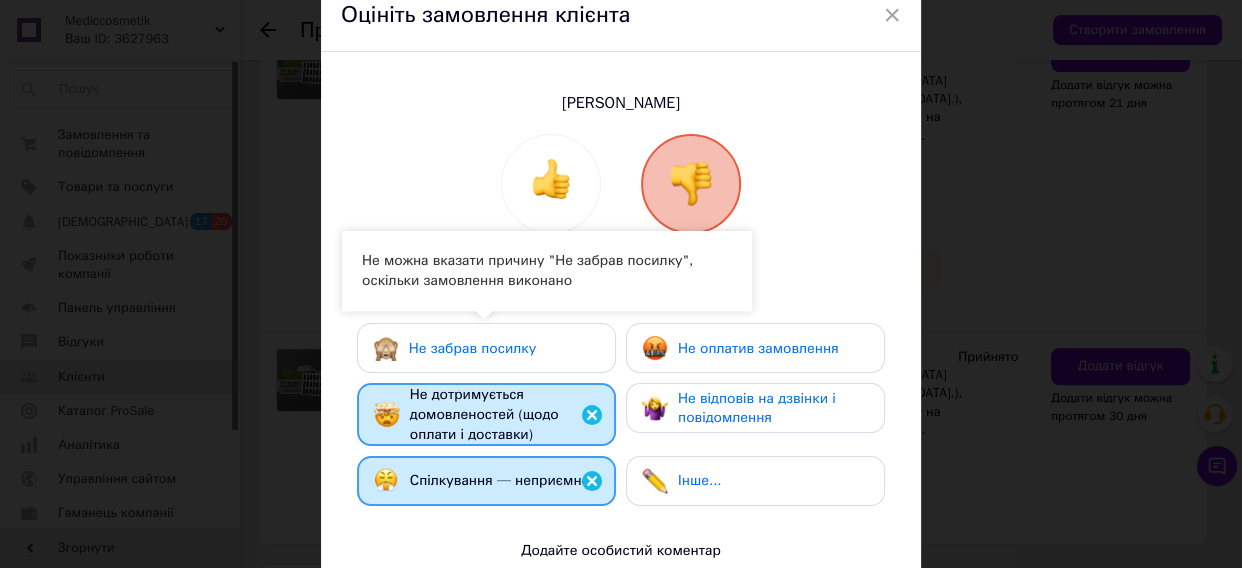 drag, startPoint x: 723, startPoint y: 339, endPoint x: 732, endPoint y: 392, distance: 53.75872 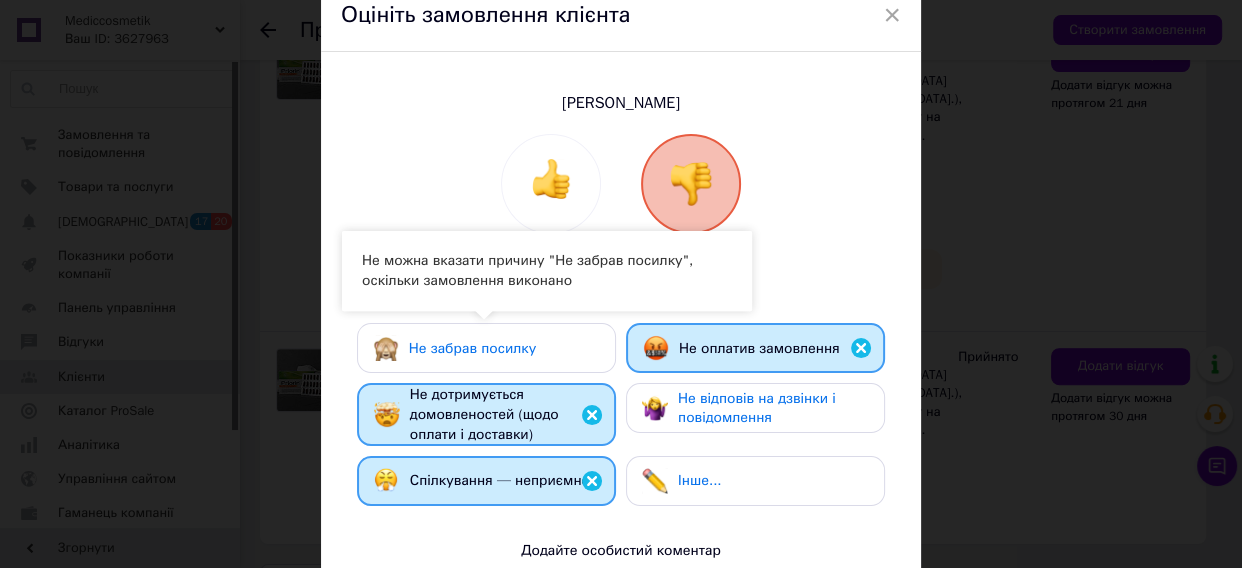 drag, startPoint x: 731, startPoint y: 398, endPoint x: 745, endPoint y: 403, distance: 14.866069 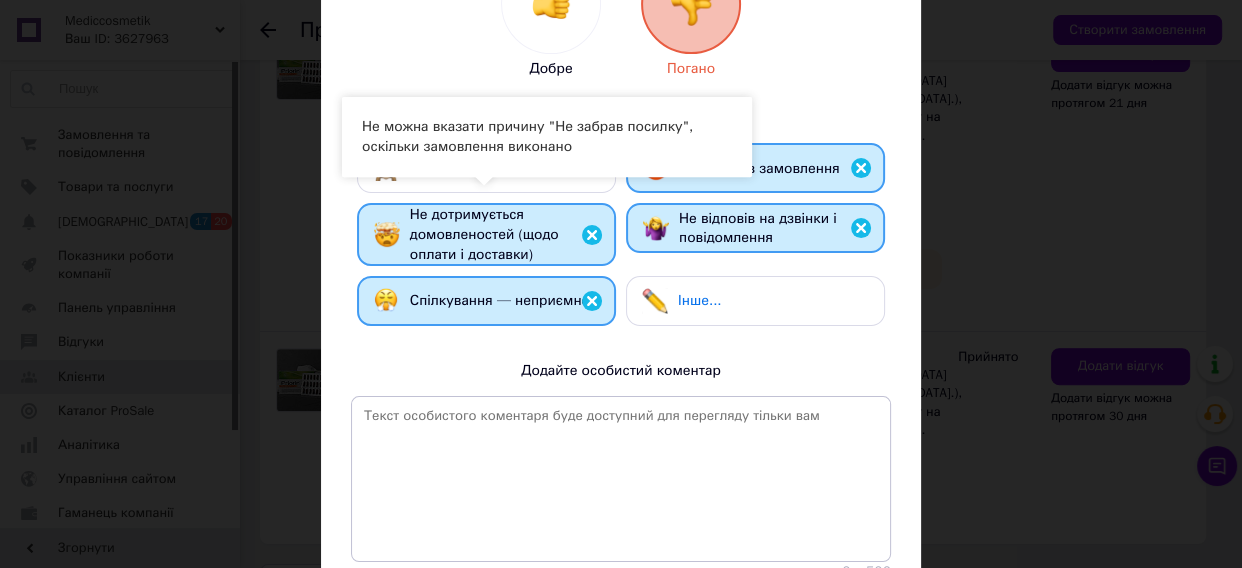 scroll, scrollTop: 363, scrollLeft: 0, axis: vertical 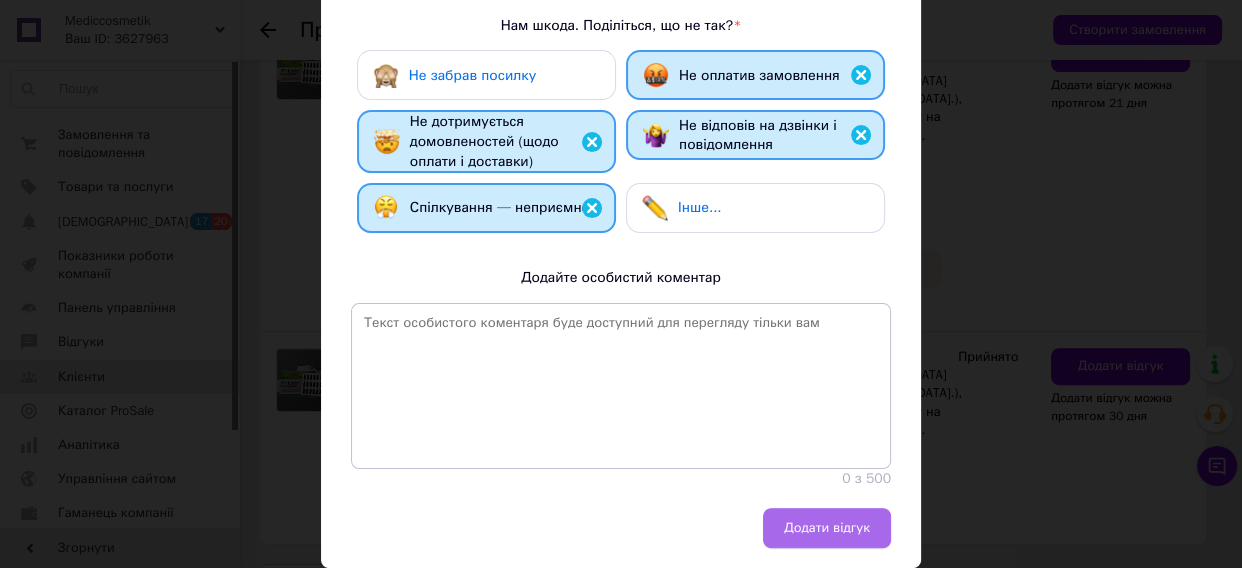 click on "Додати відгук" at bounding box center [827, 528] 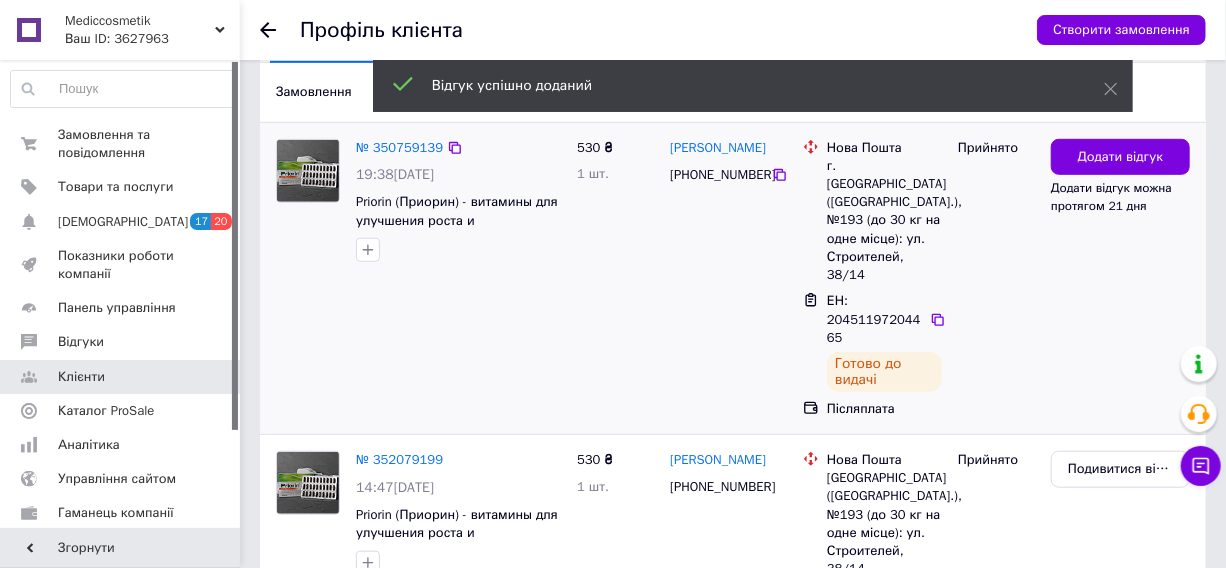 scroll, scrollTop: 413, scrollLeft: 0, axis: vertical 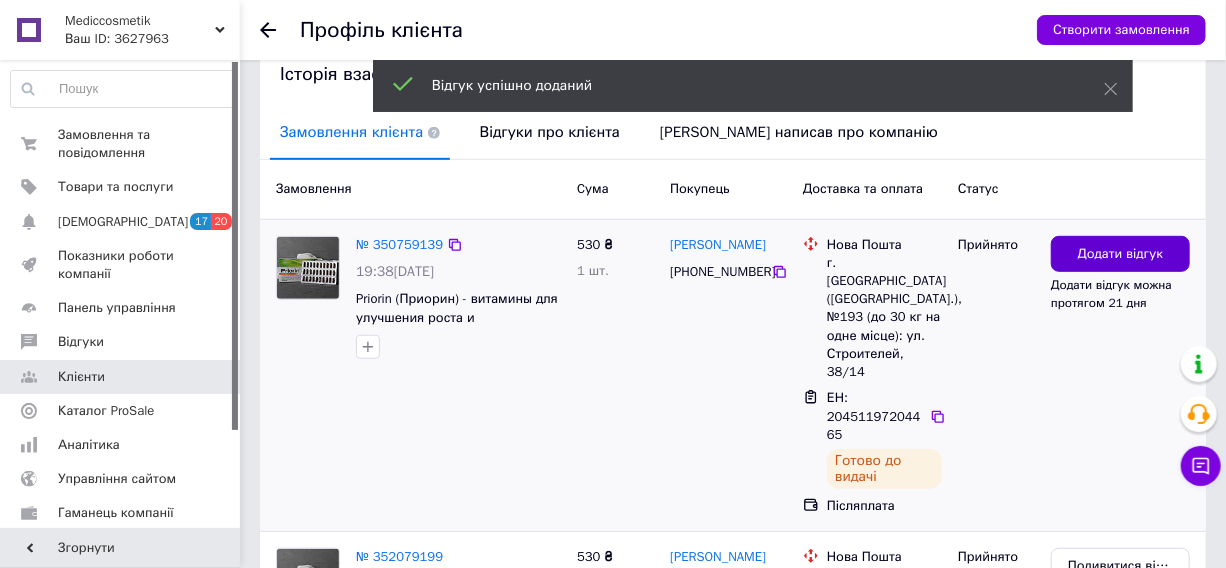 click on "Додати відгук" at bounding box center (1121, 254) 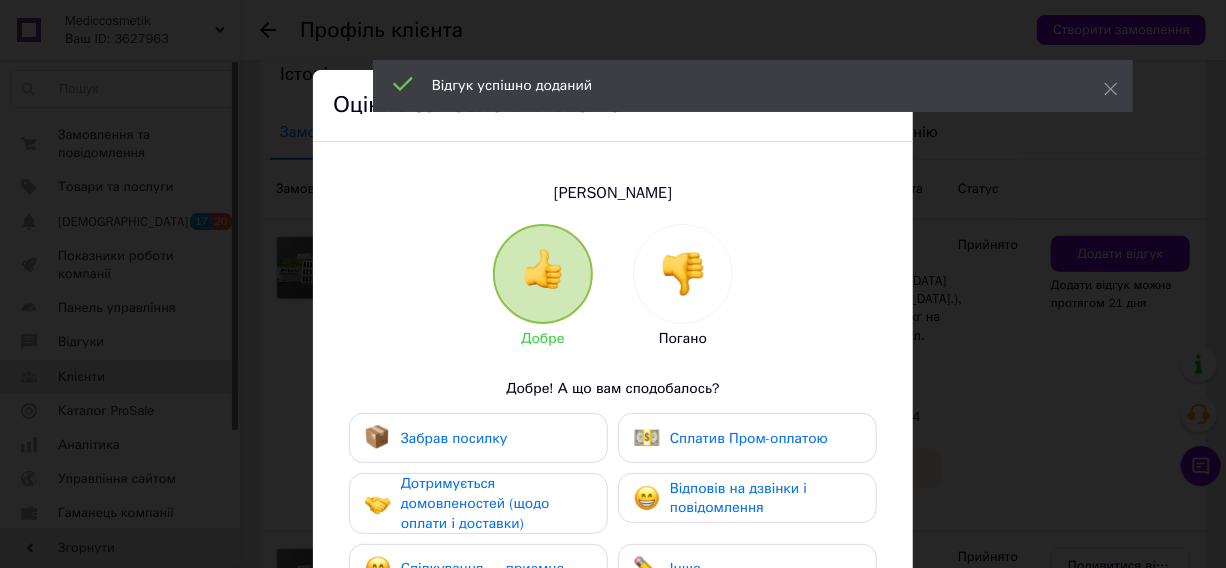click at bounding box center [683, 274] 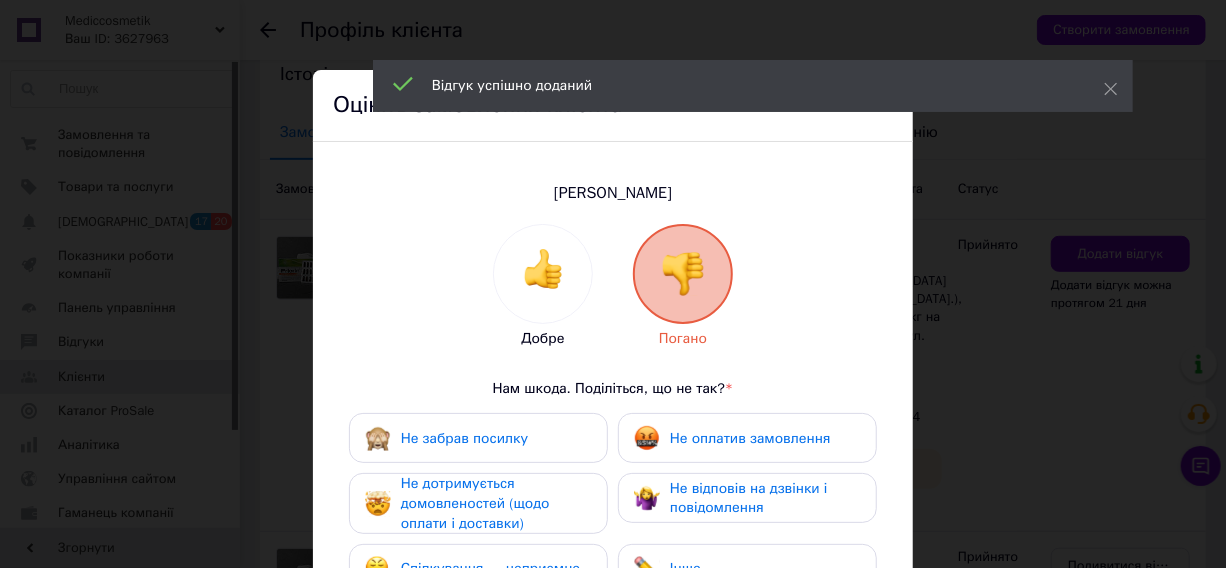 scroll, scrollTop: 181, scrollLeft: 0, axis: vertical 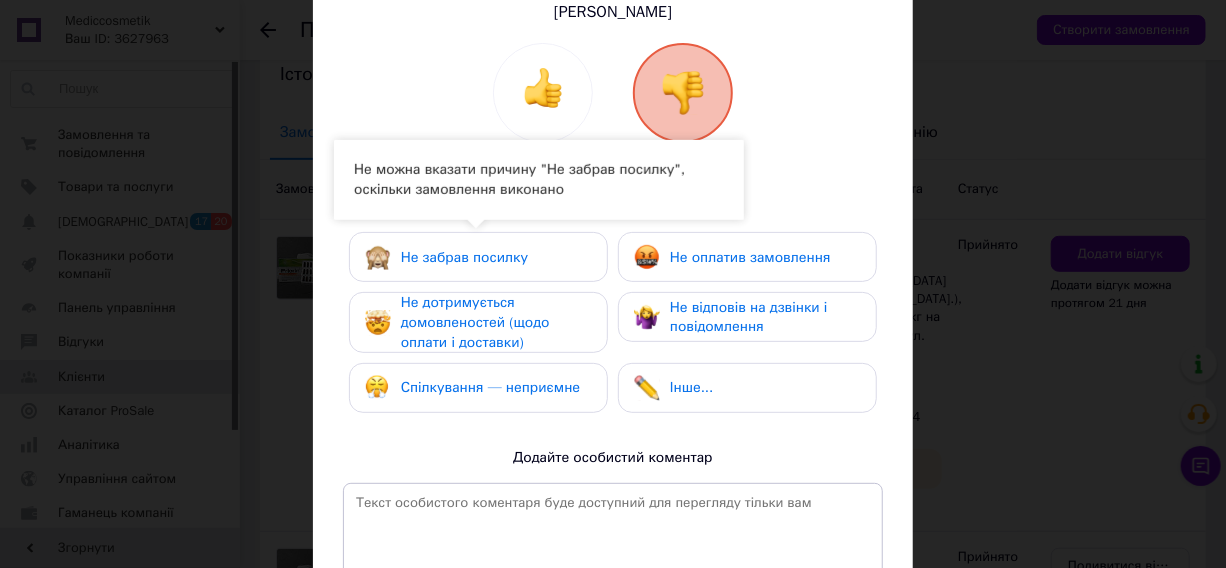 click on "Не забрав посилку" at bounding box center (464, 257) 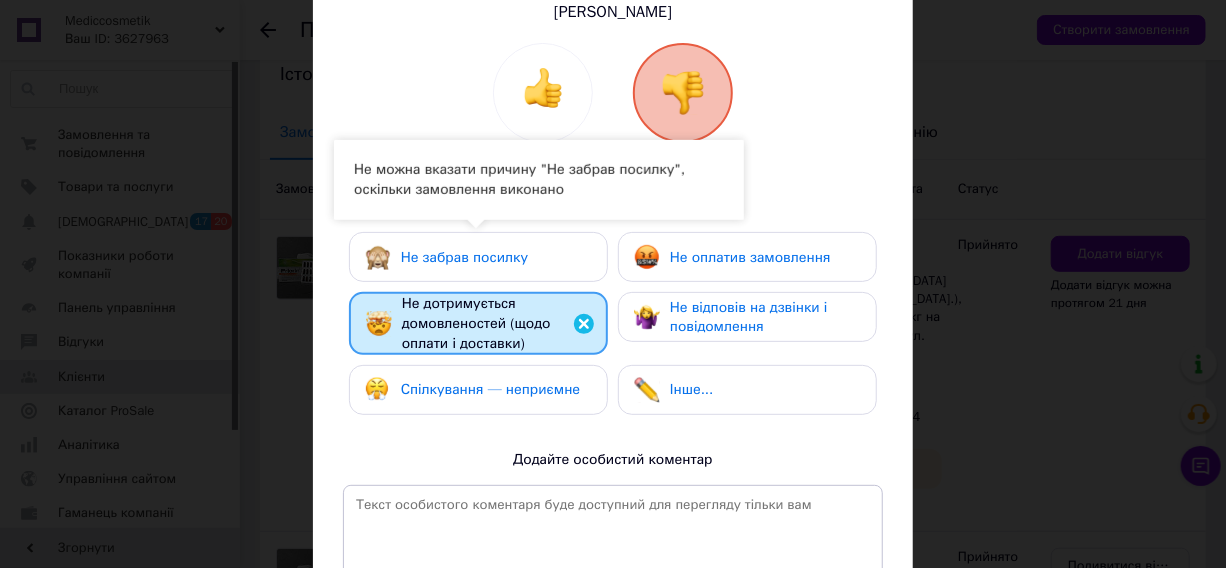 drag, startPoint x: 447, startPoint y: 383, endPoint x: 467, endPoint y: 383, distance: 20 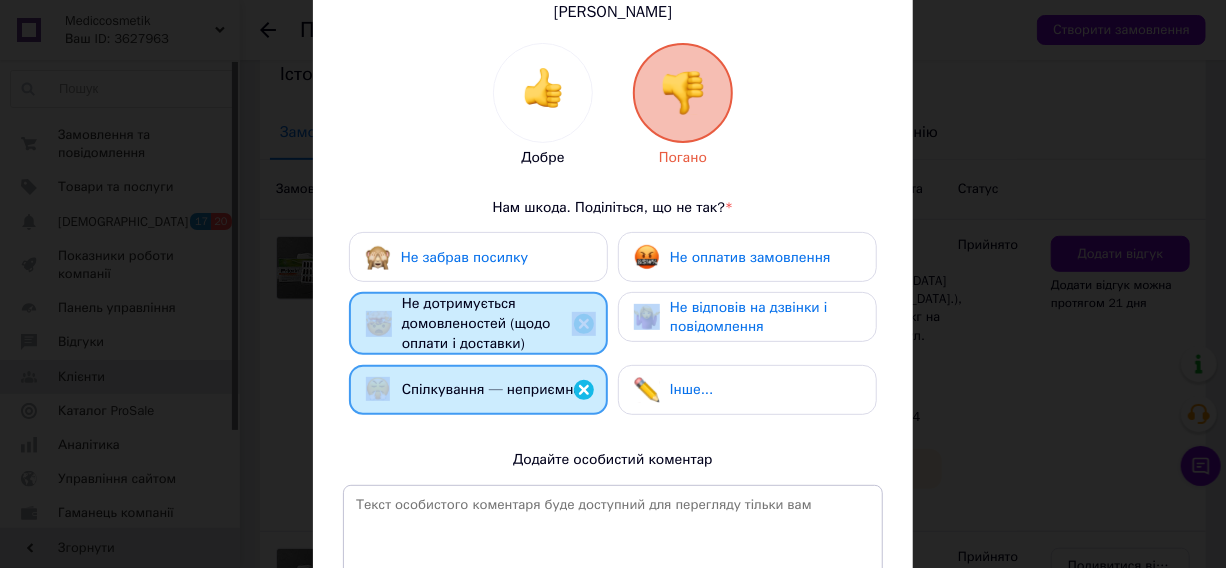 drag, startPoint x: 728, startPoint y: 268, endPoint x: 712, endPoint y: 331, distance: 65 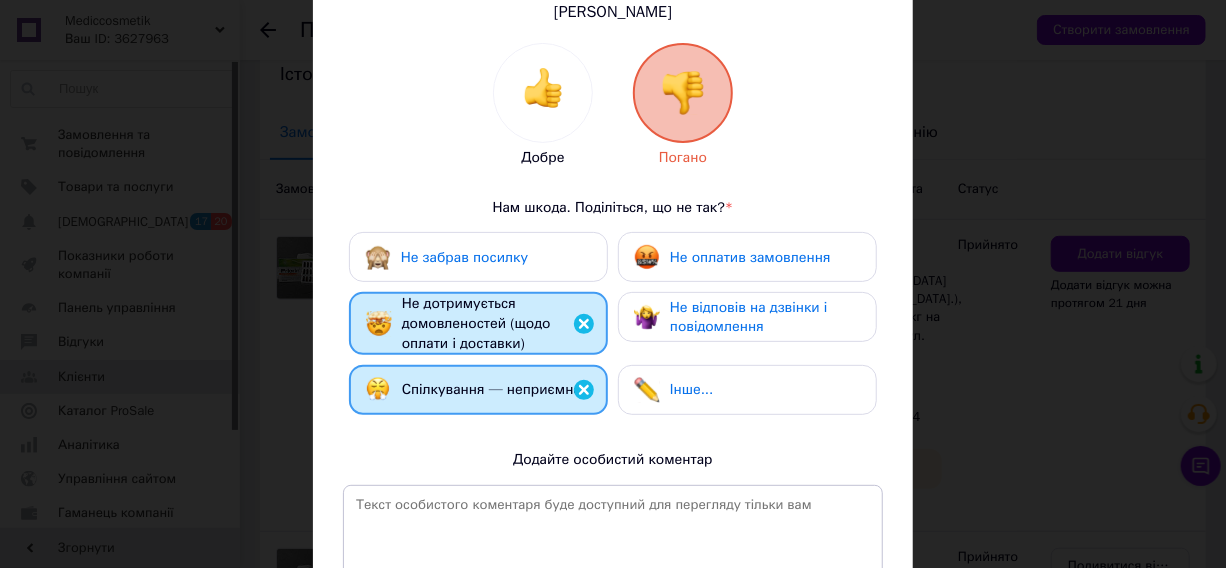 click on "Не оплатив замовлення" at bounding box center (747, 257) 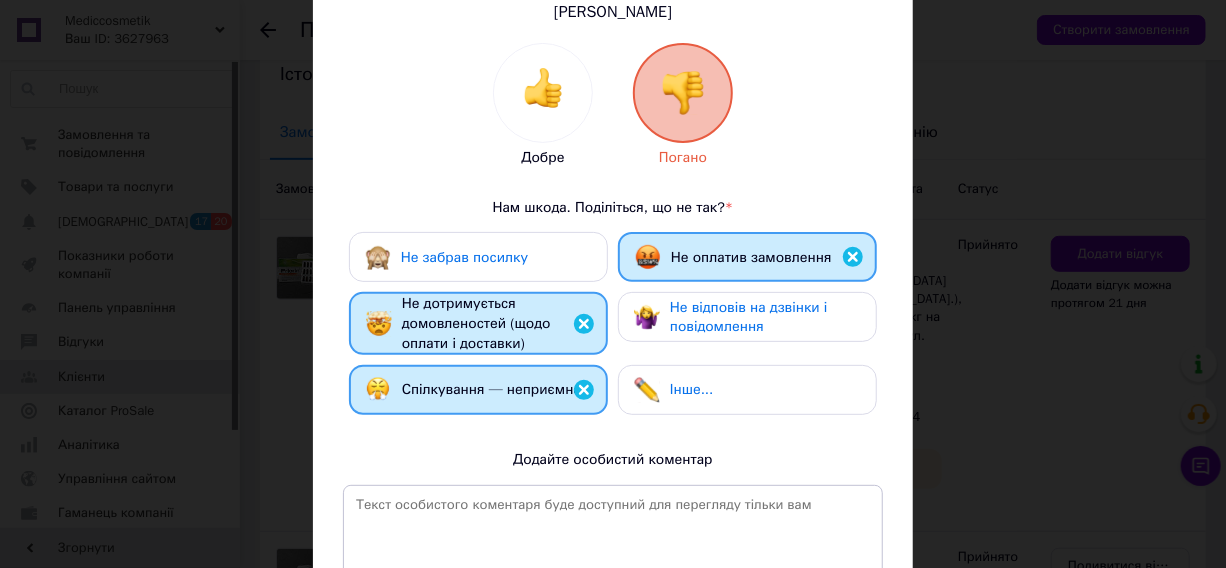 click on "Не відповів на дзвінки і повідомлення" at bounding box center (749, 317) 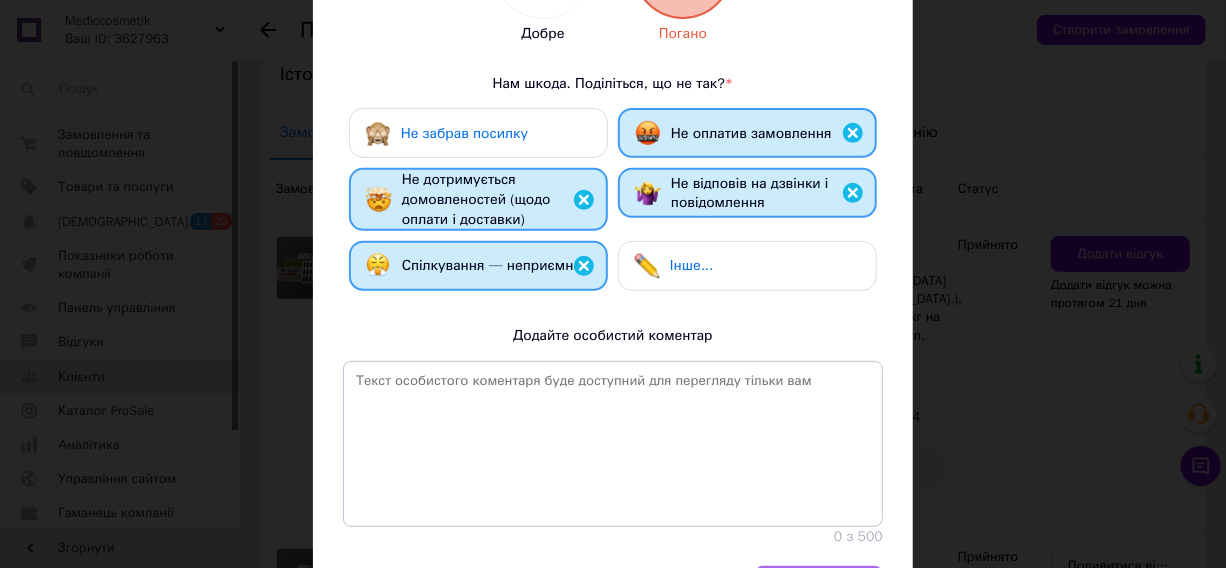 scroll, scrollTop: 433, scrollLeft: 0, axis: vertical 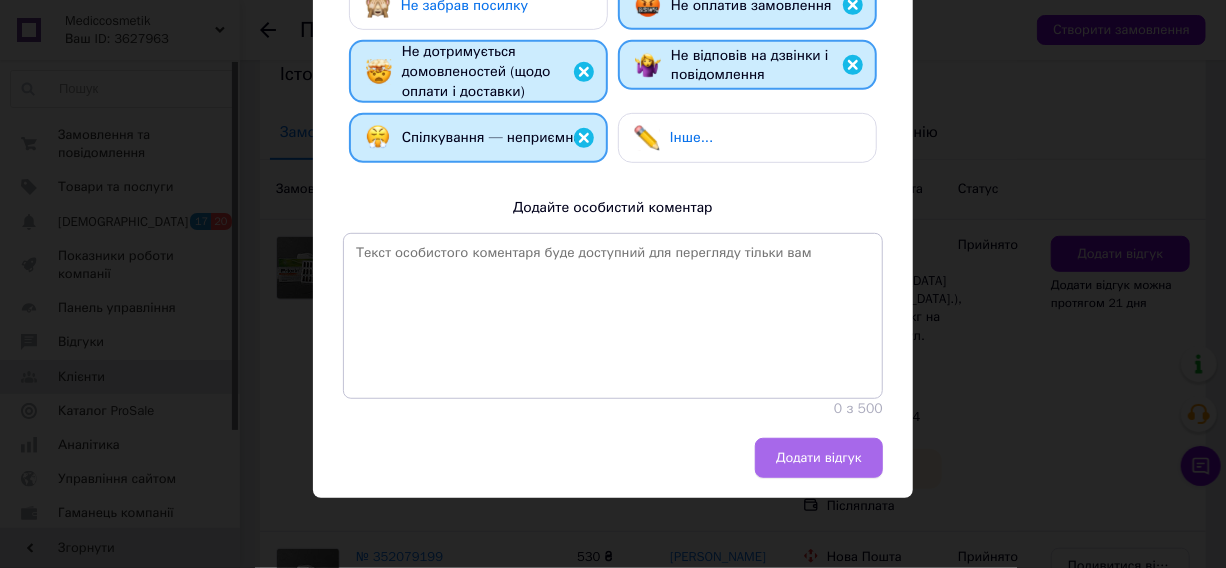 click on "Додати відгук" at bounding box center [819, 458] 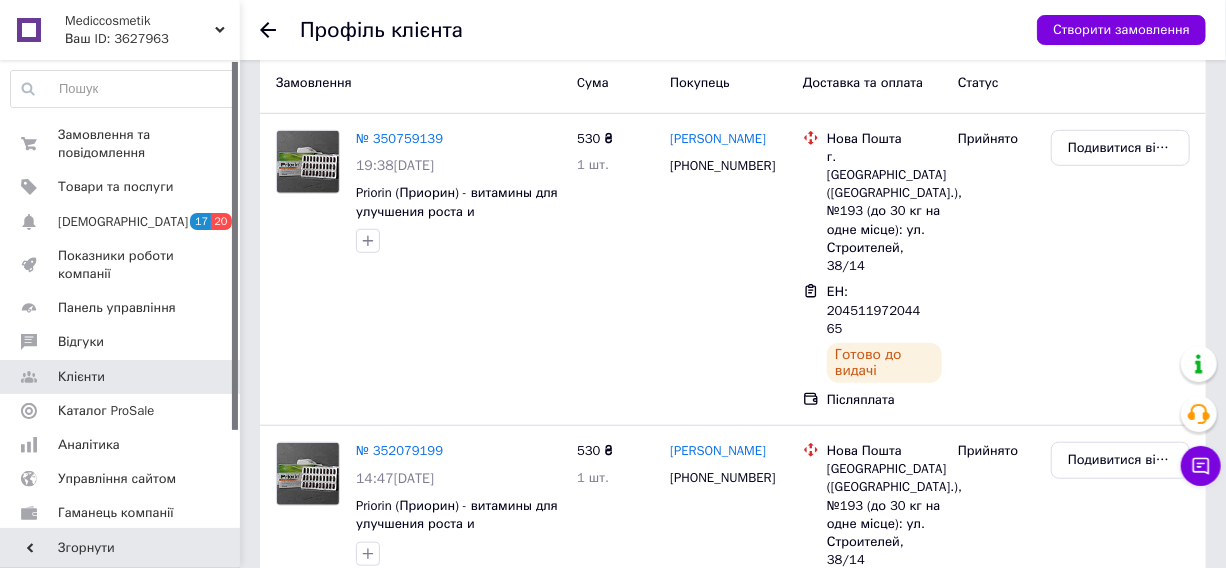 scroll, scrollTop: 431, scrollLeft: 0, axis: vertical 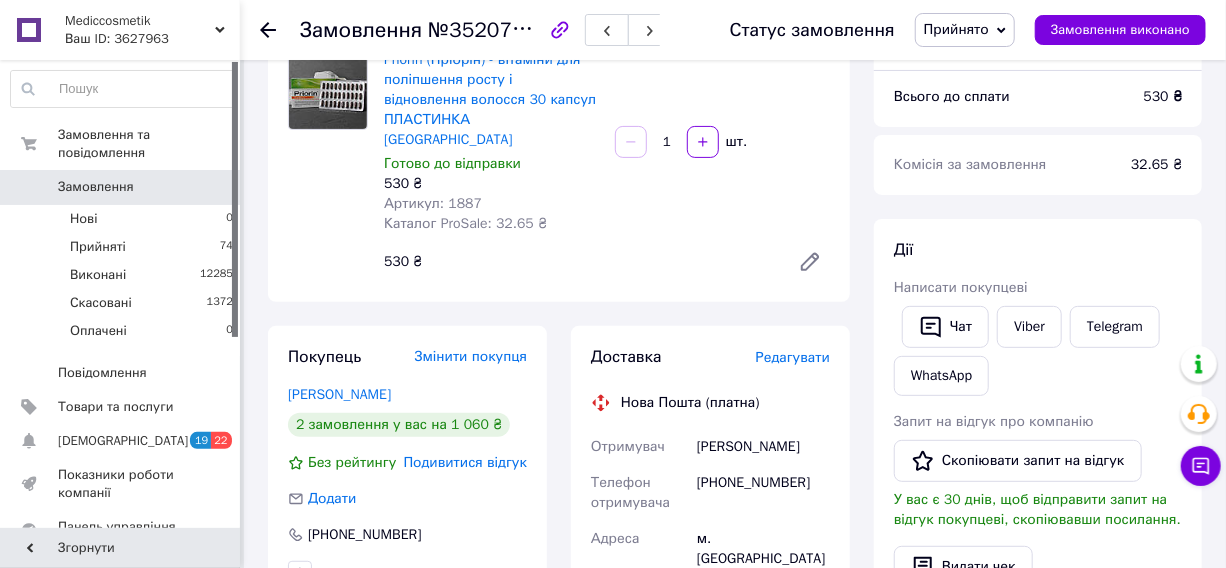 drag, startPoint x: 937, startPoint y: 42, endPoint x: 949, endPoint y: 36, distance: 13.416408 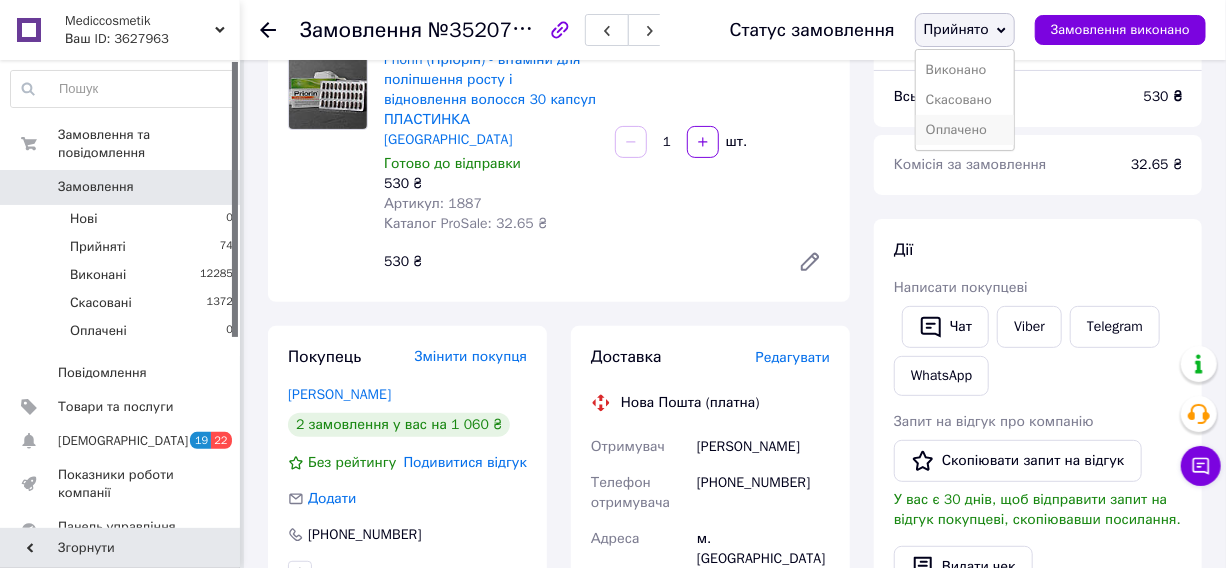 click on "Оплачено" at bounding box center (965, 130) 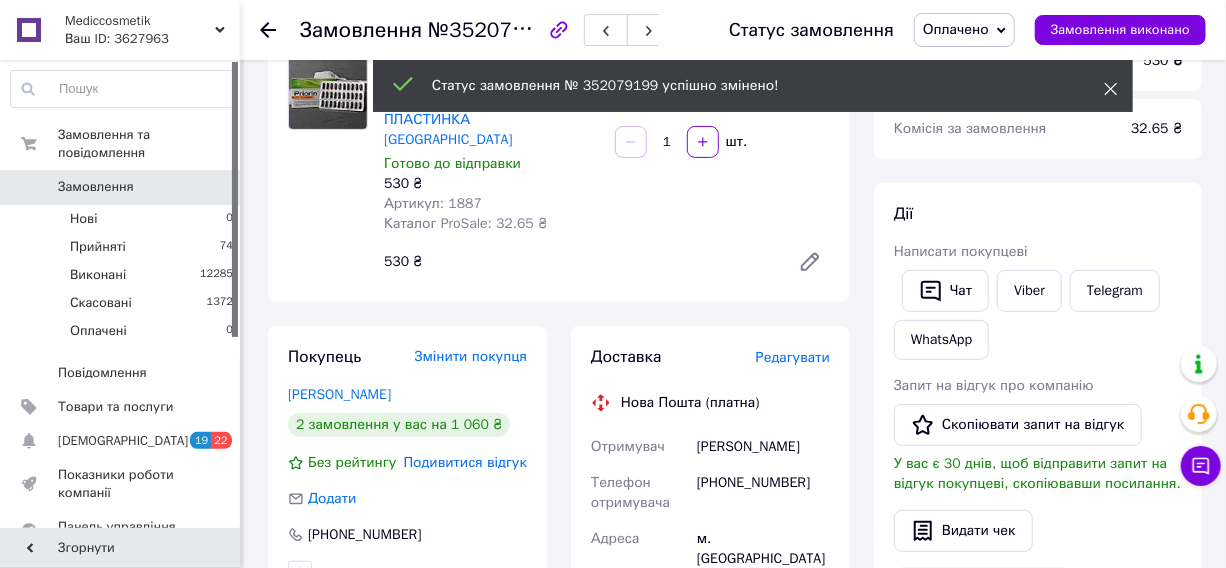 click 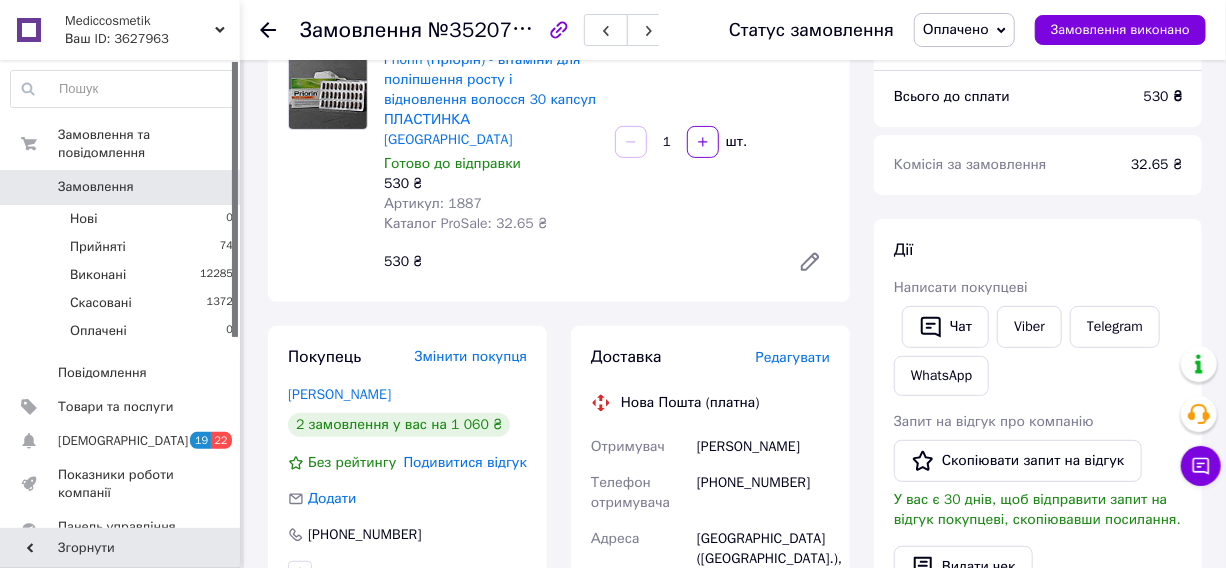 click on "Оплачено" at bounding box center [956, 29] 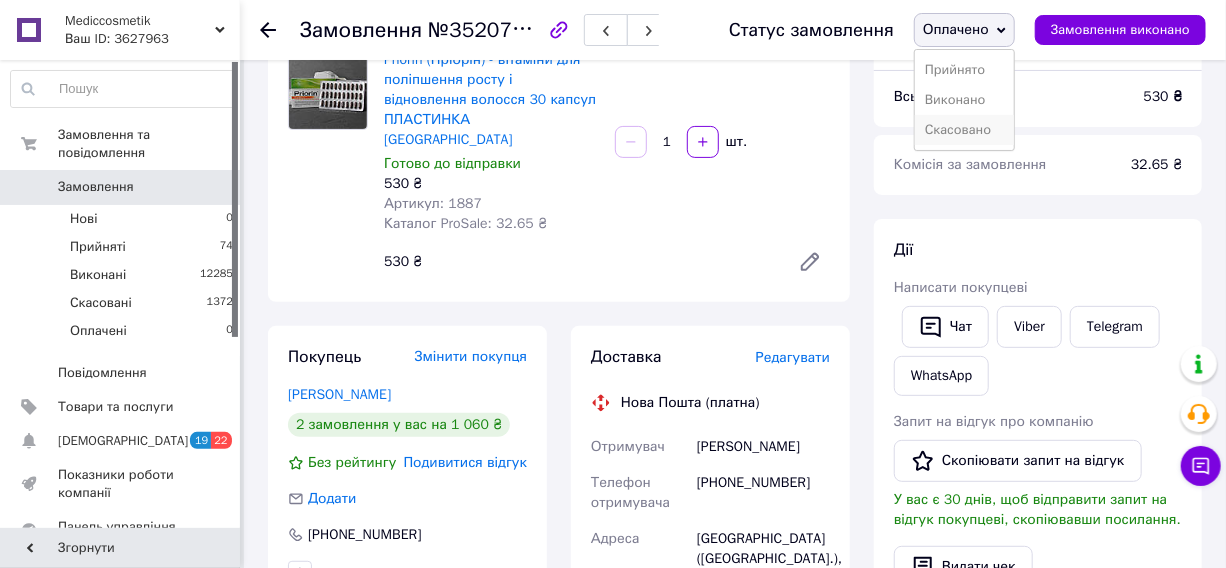 click on "Скасовано" at bounding box center (964, 130) 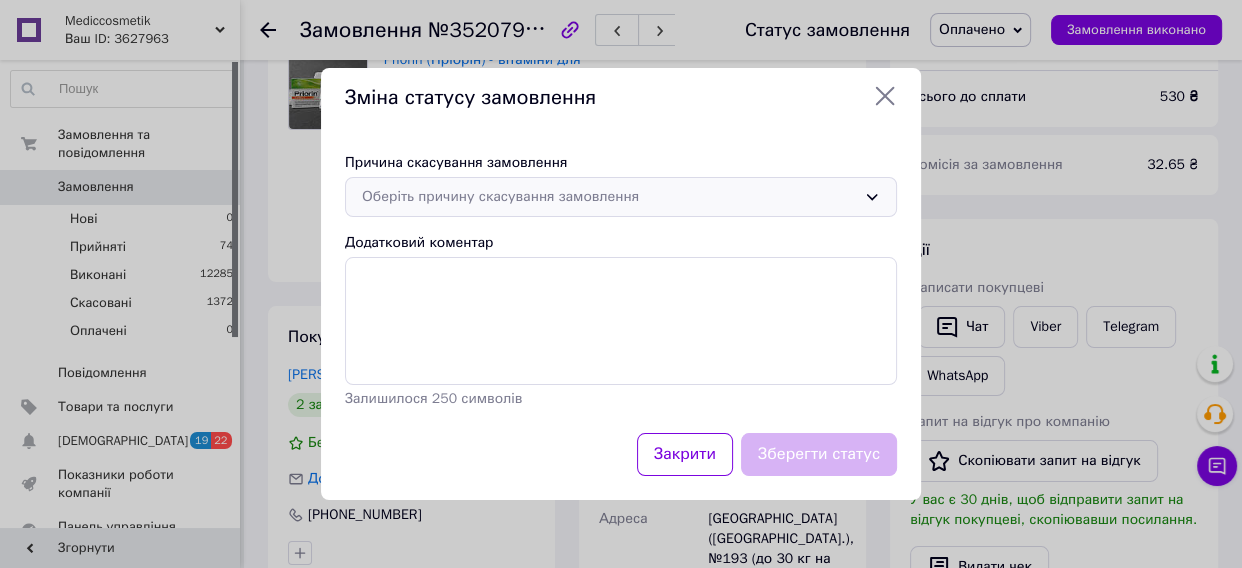 click on "Оберіть причину скасування замовлення" at bounding box center [609, 197] 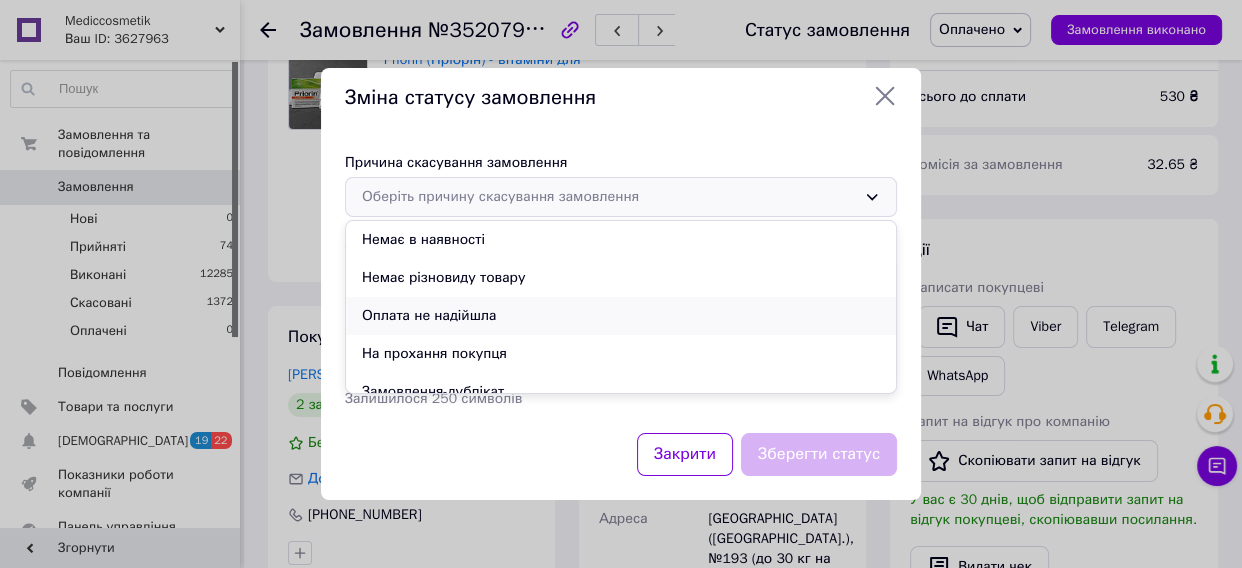 click on "Оплата не надійшла" at bounding box center [621, 316] 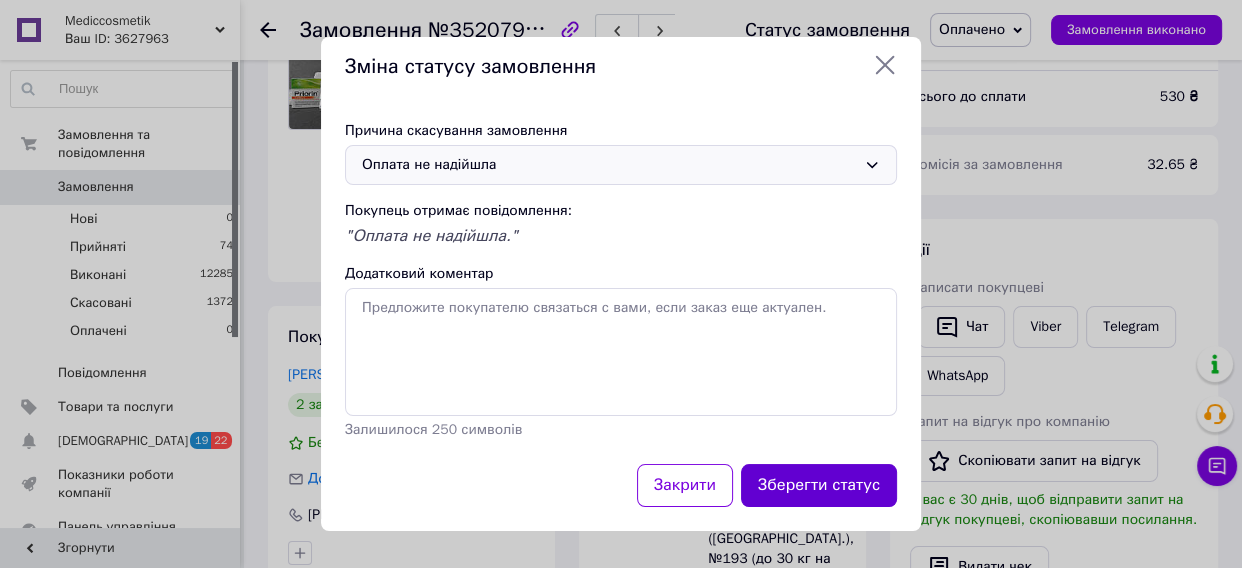 click on "Зберегти статус" at bounding box center (819, 485) 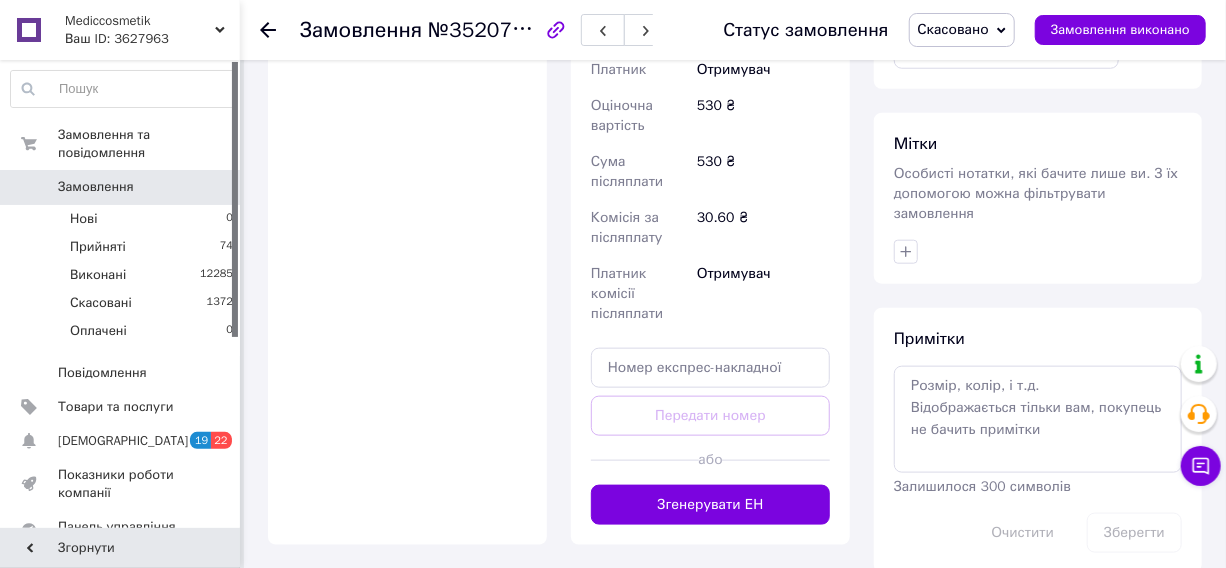 scroll, scrollTop: 728, scrollLeft: 0, axis: vertical 